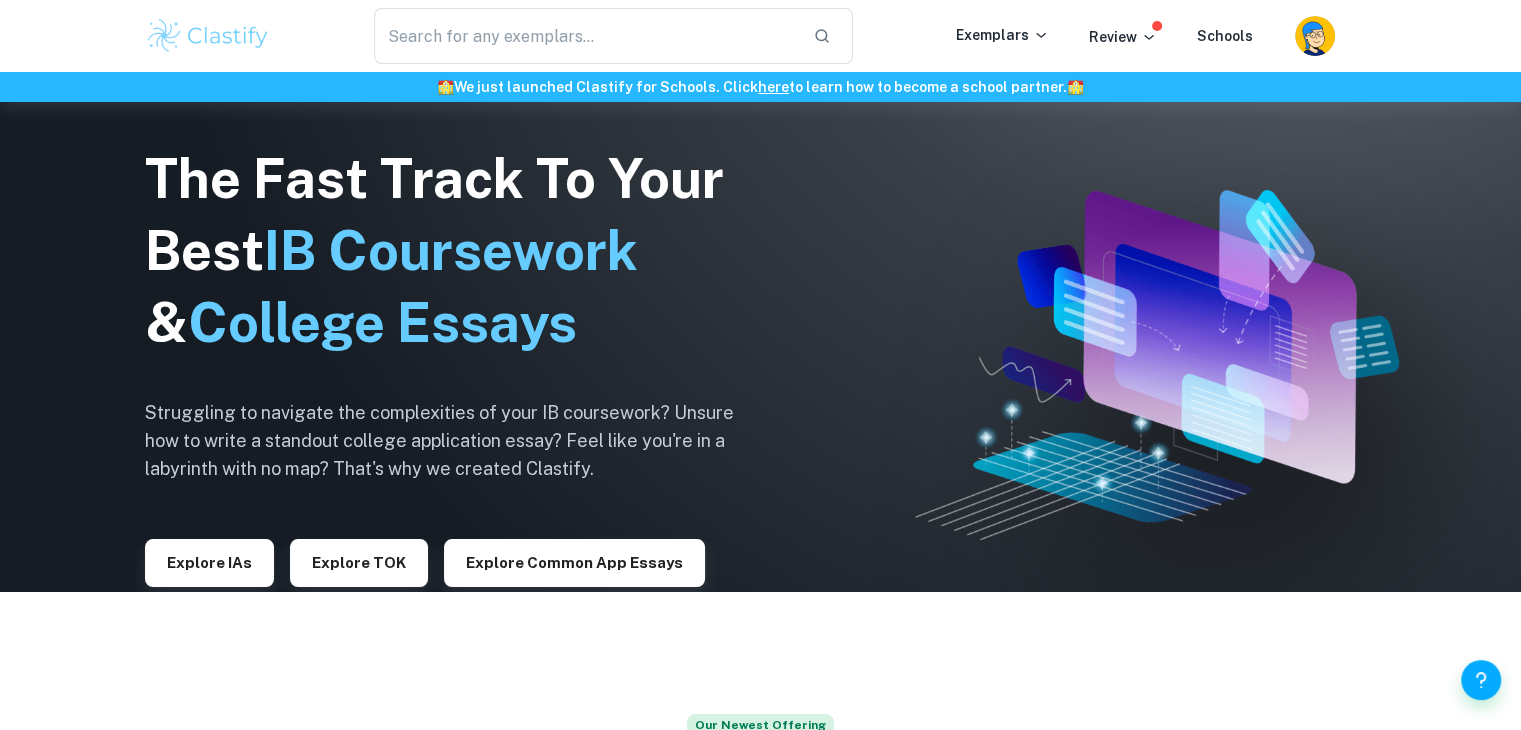 scroll, scrollTop: 0, scrollLeft: 0, axis: both 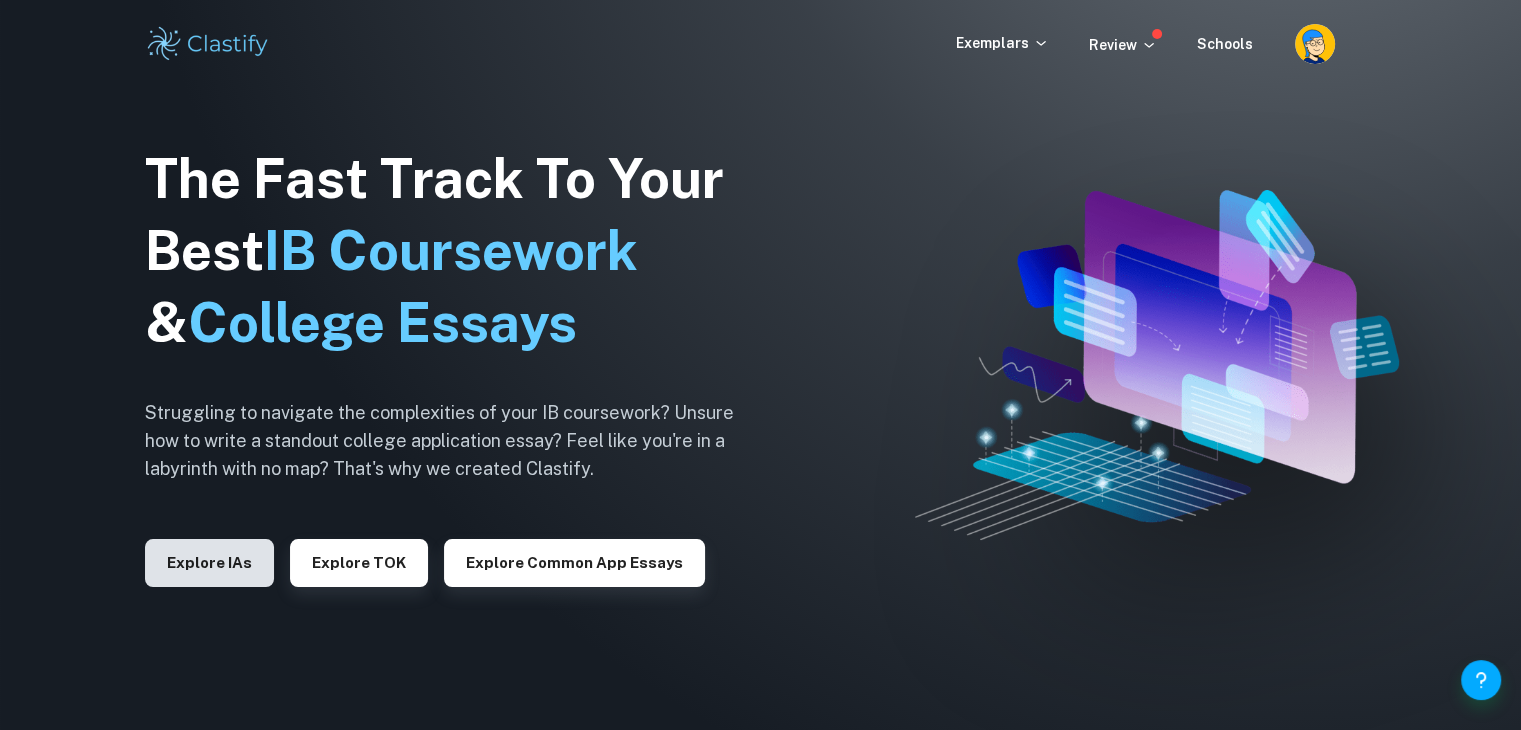 click on "Explore IAs" at bounding box center [209, 563] 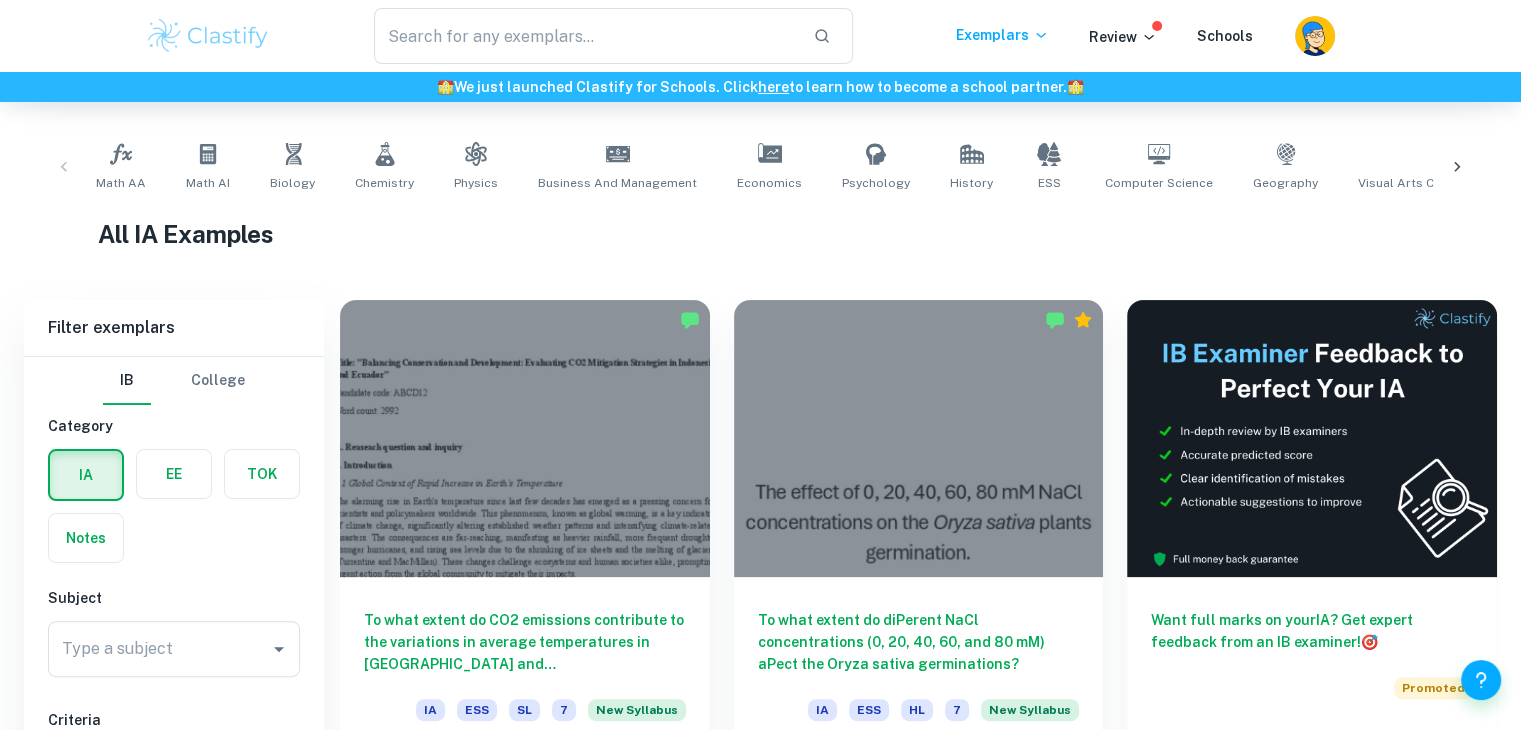 scroll, scrollTop: 615, scrollLeft: 0, axis: vertical 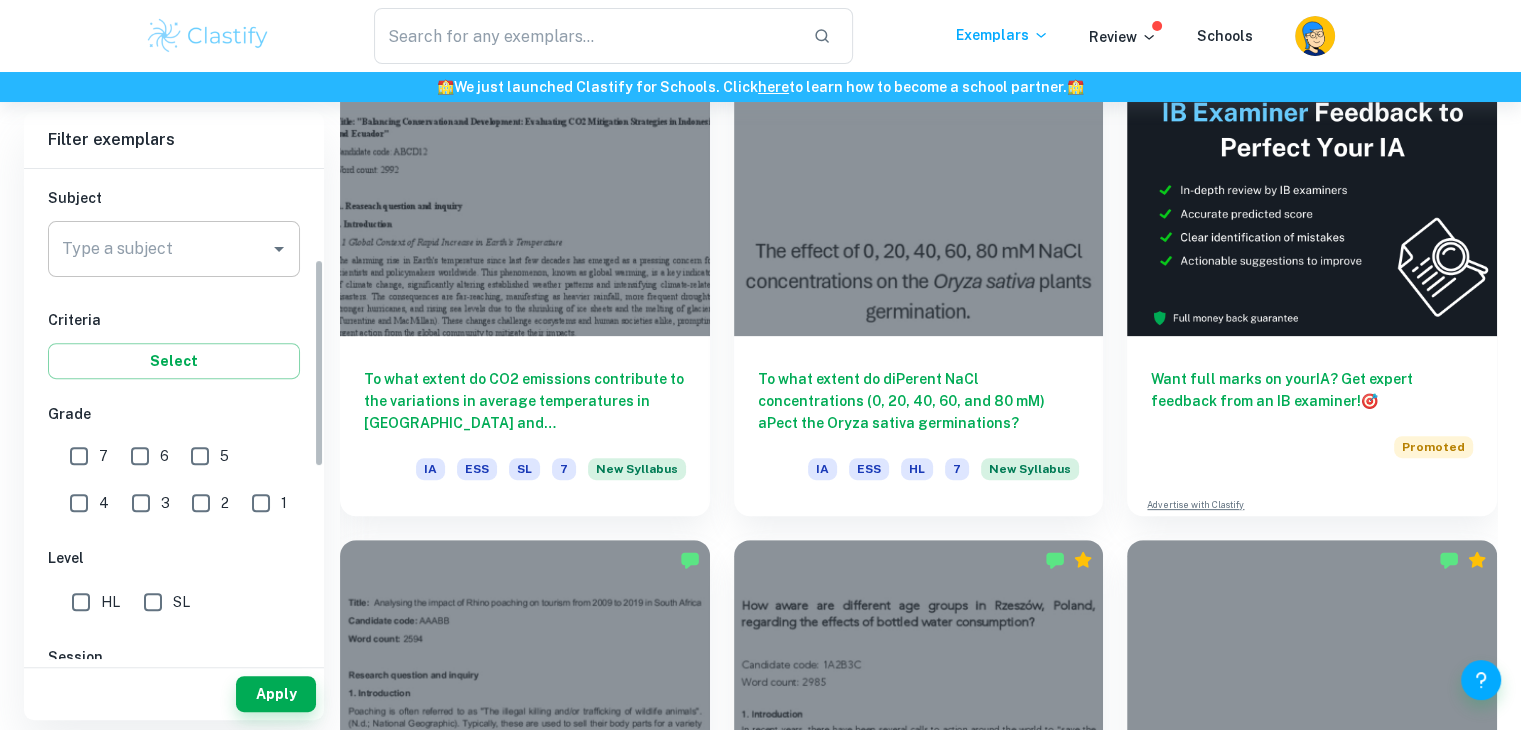 click on "Type a subject" at bounding box center (159, 249) 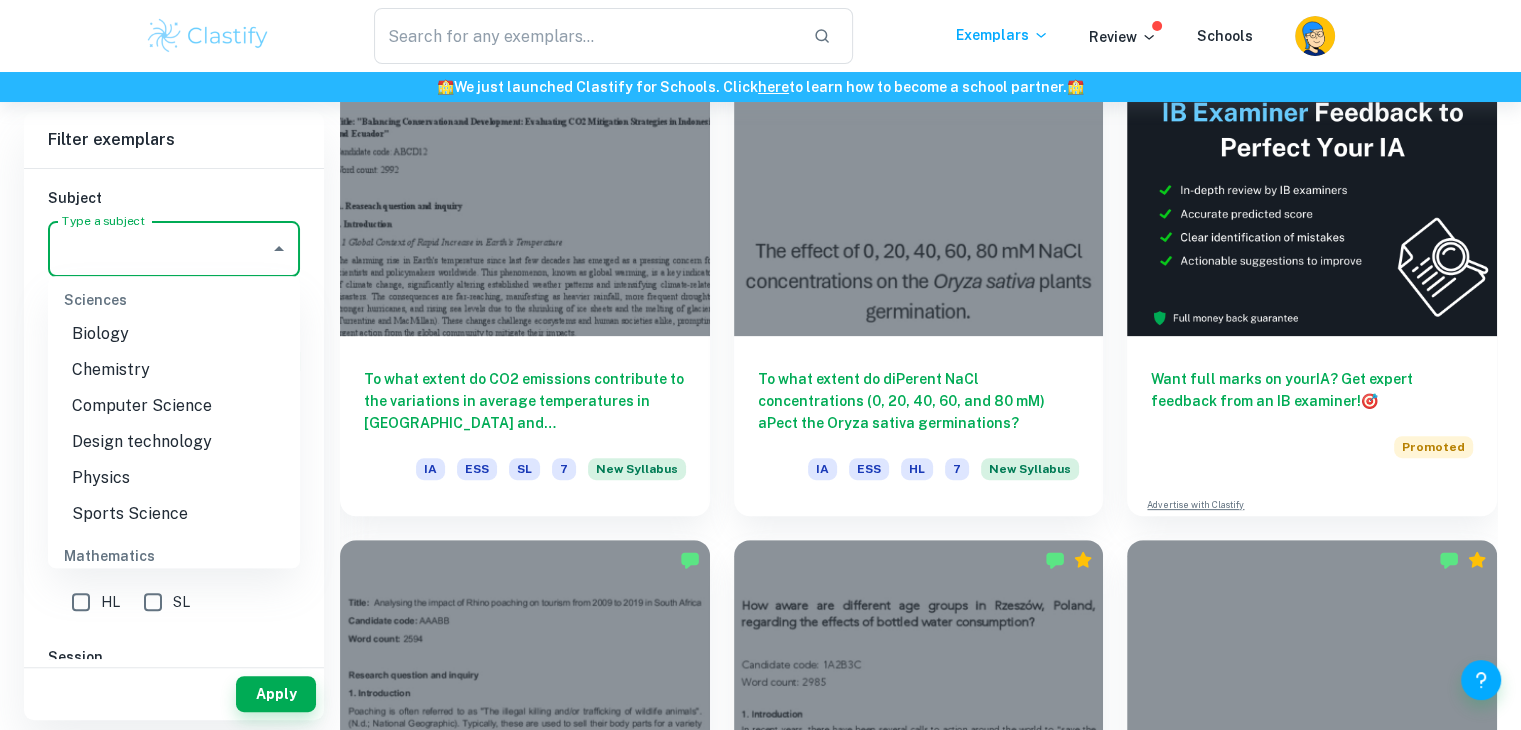 scroll, scrollTop: 2487, scrollLeft: 0, axis: vertical 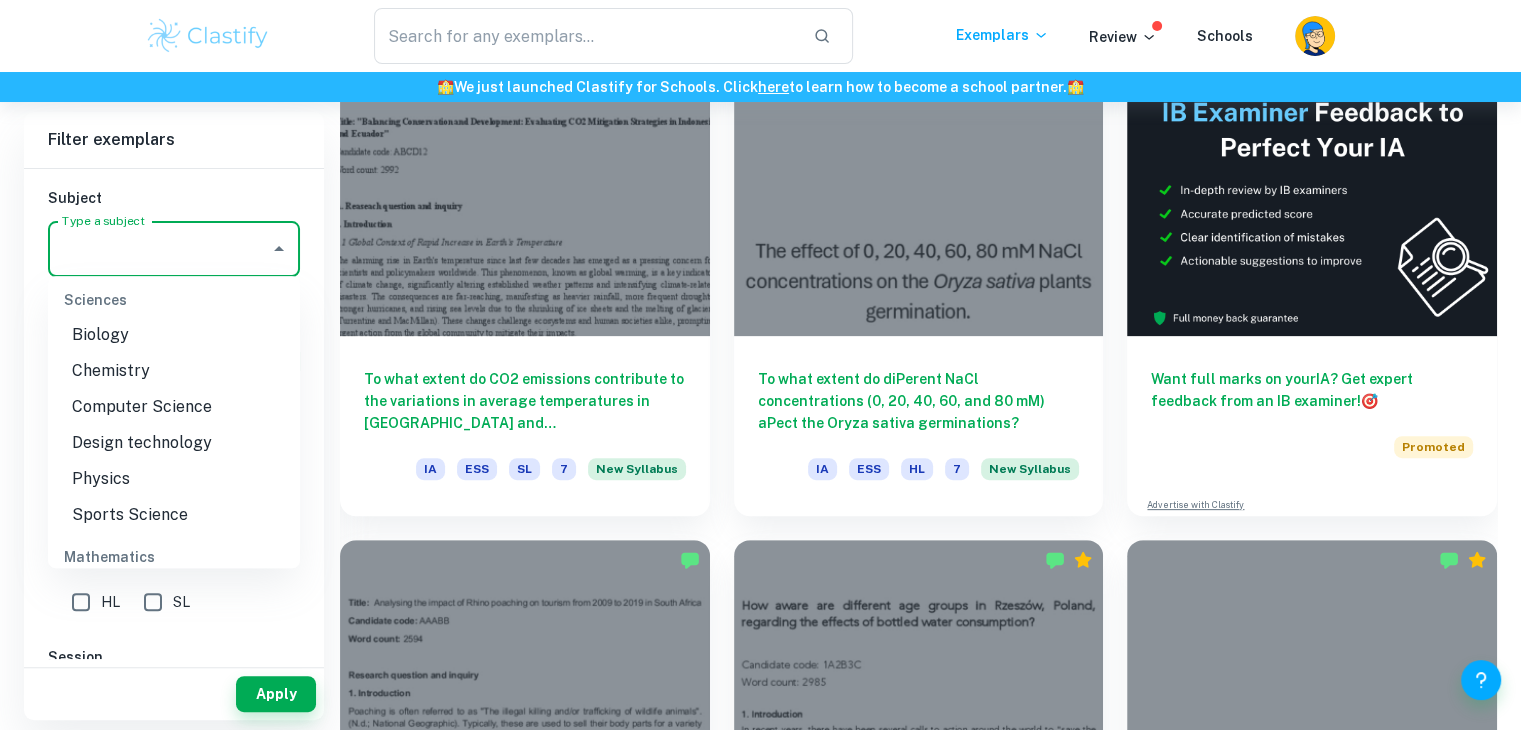 click on "Physics" at bounding box center [174, 479] 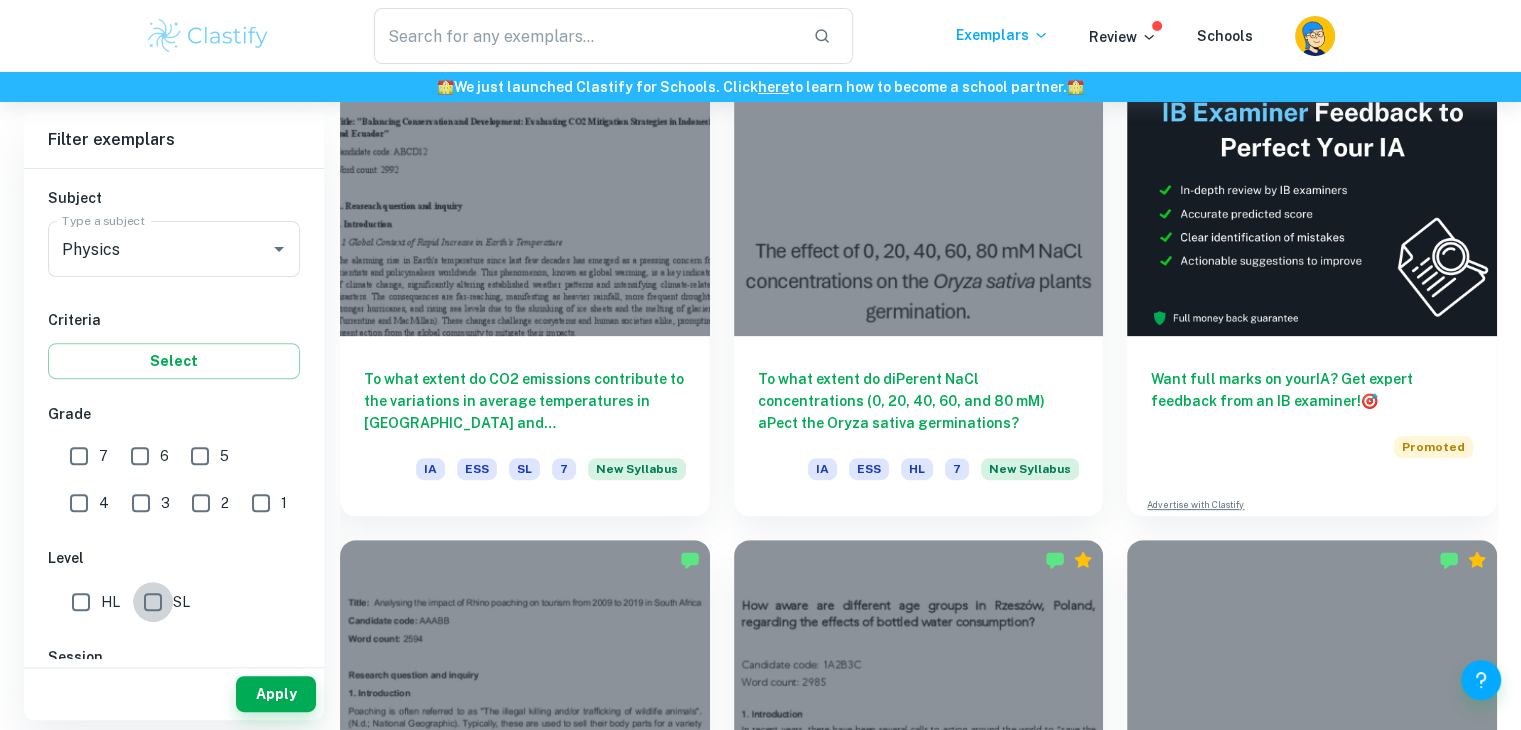 click on "SL" at bounding box center (153, 602) 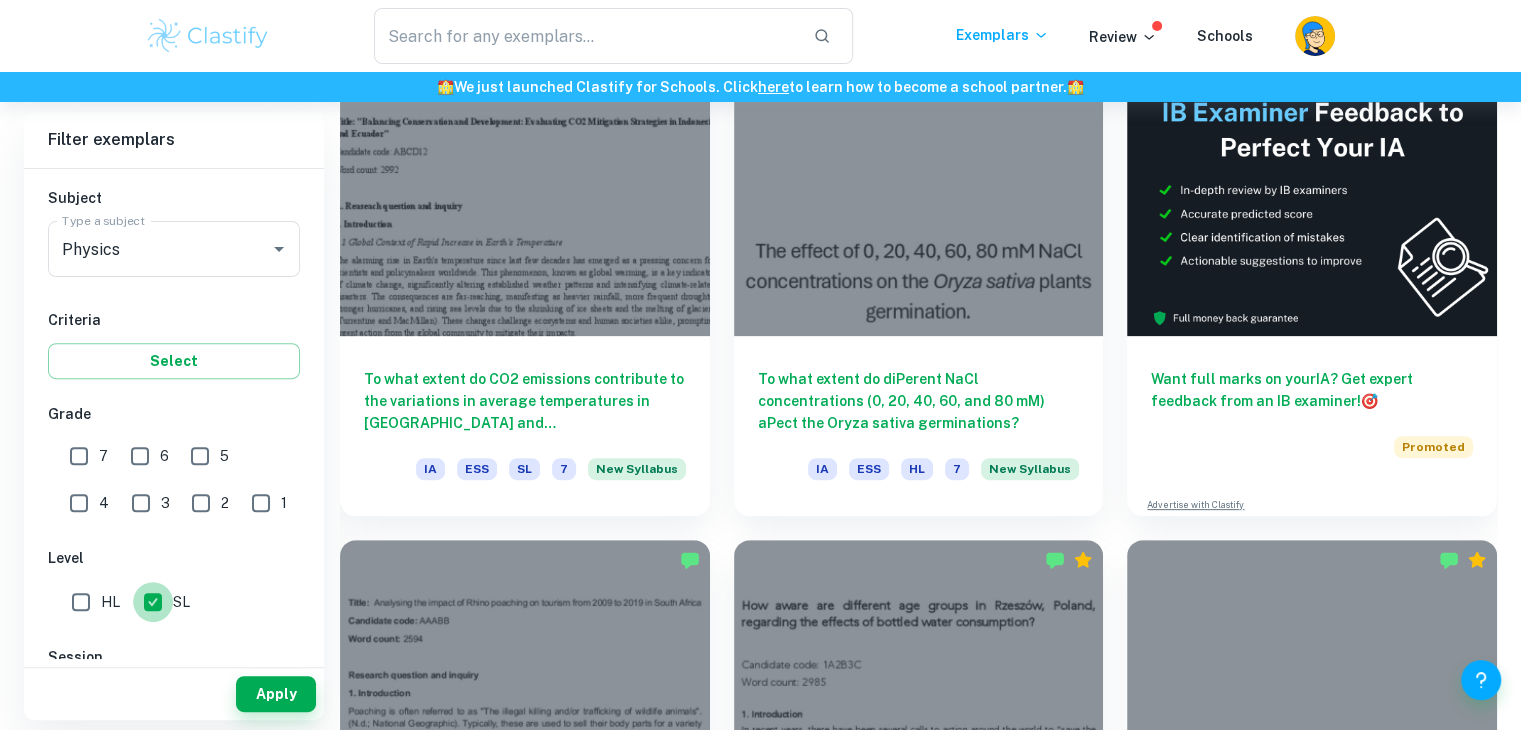 click on "SL" at bounding box center (153, 602) 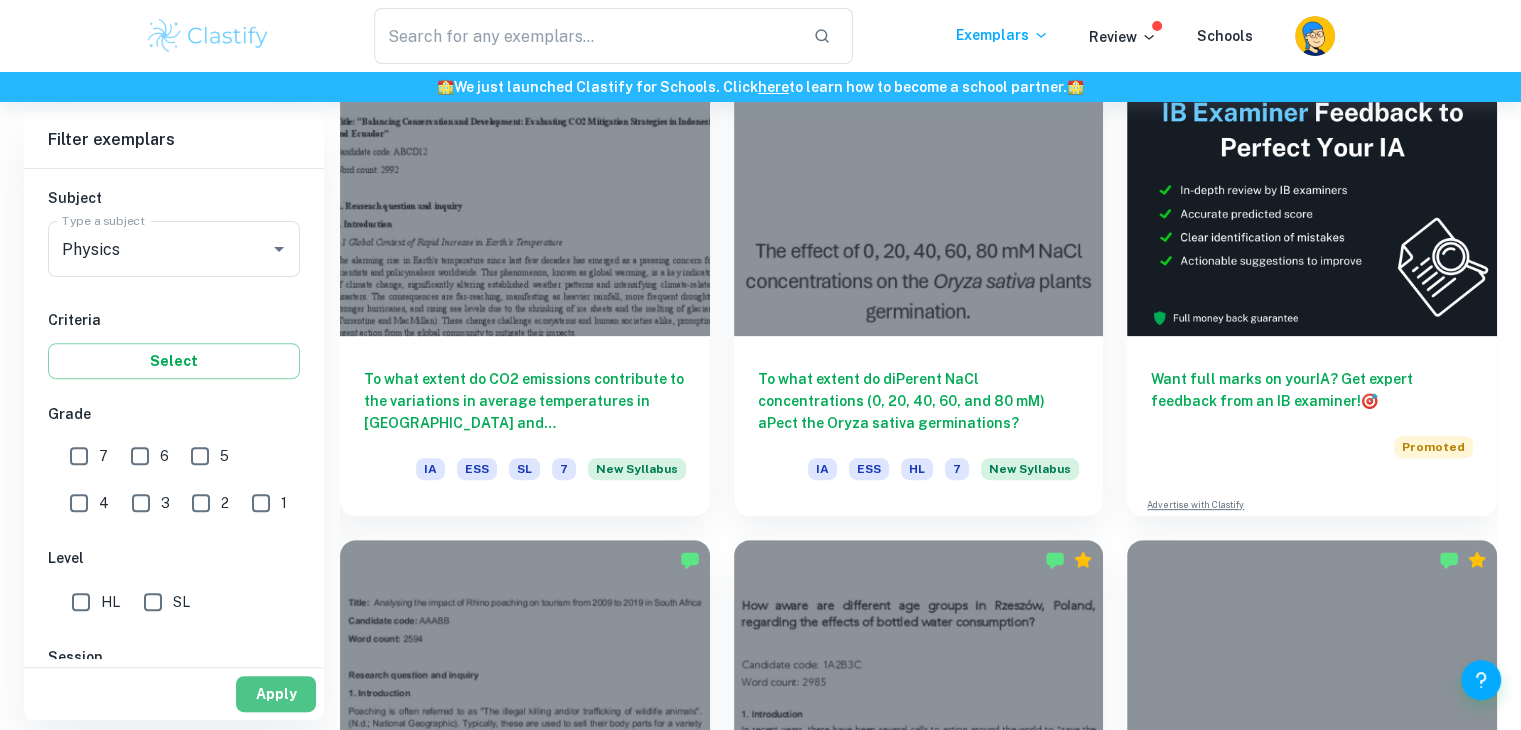 click on "Apply" at bounding box center [276, 694] 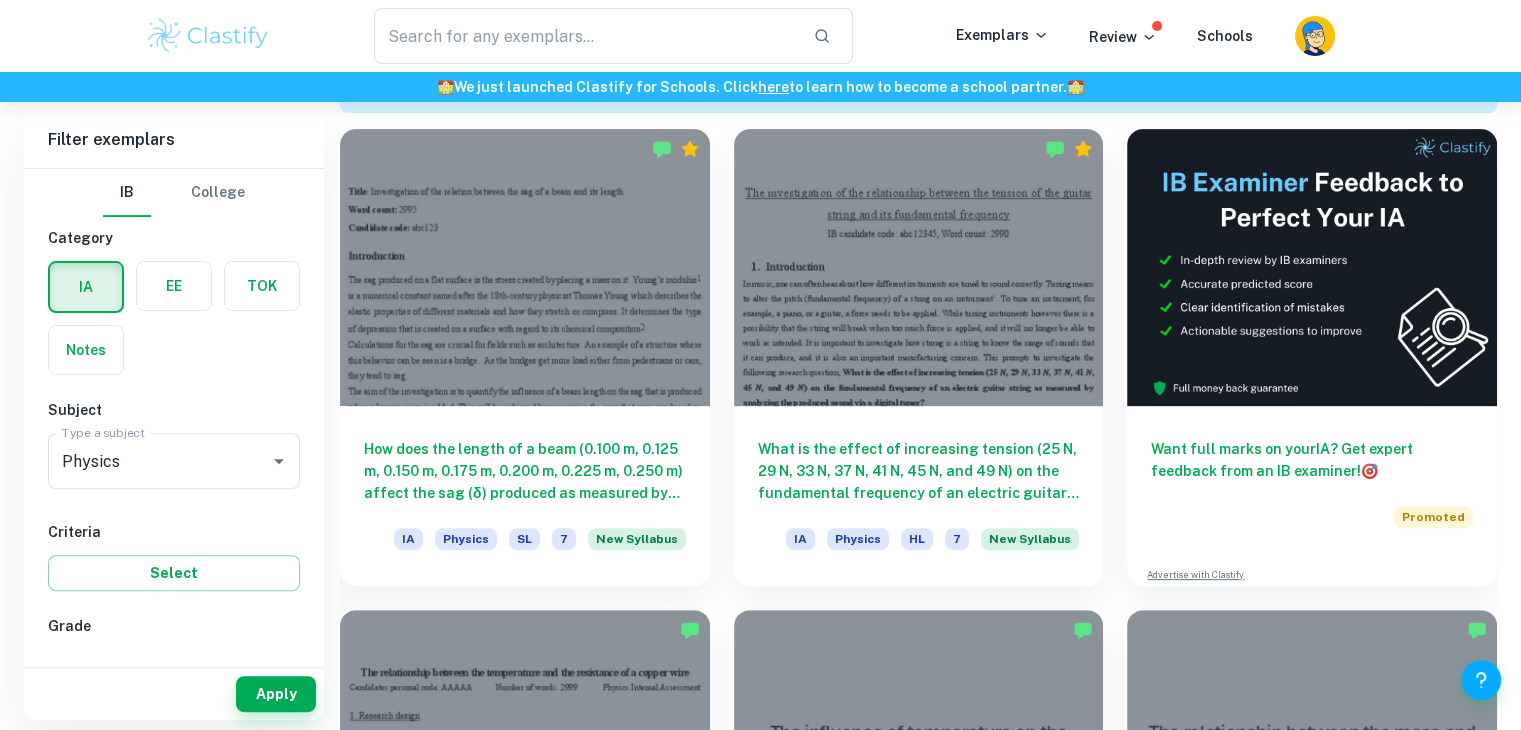scroll, scrollTop: 612, scrollLeft: 0, axis: vertical 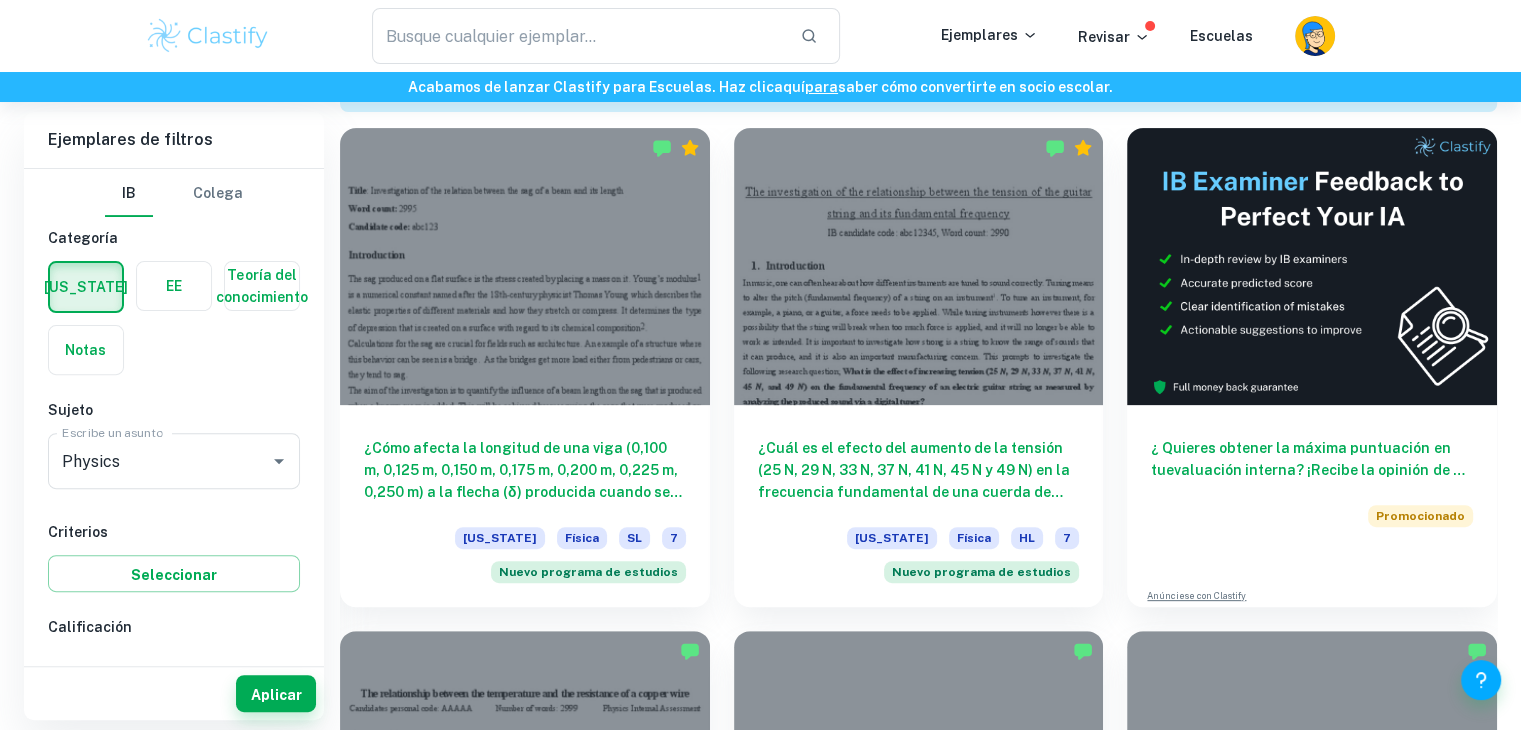 click on "​ Ejemplares Revisar Escuelas" at bounding box center [761, 36] 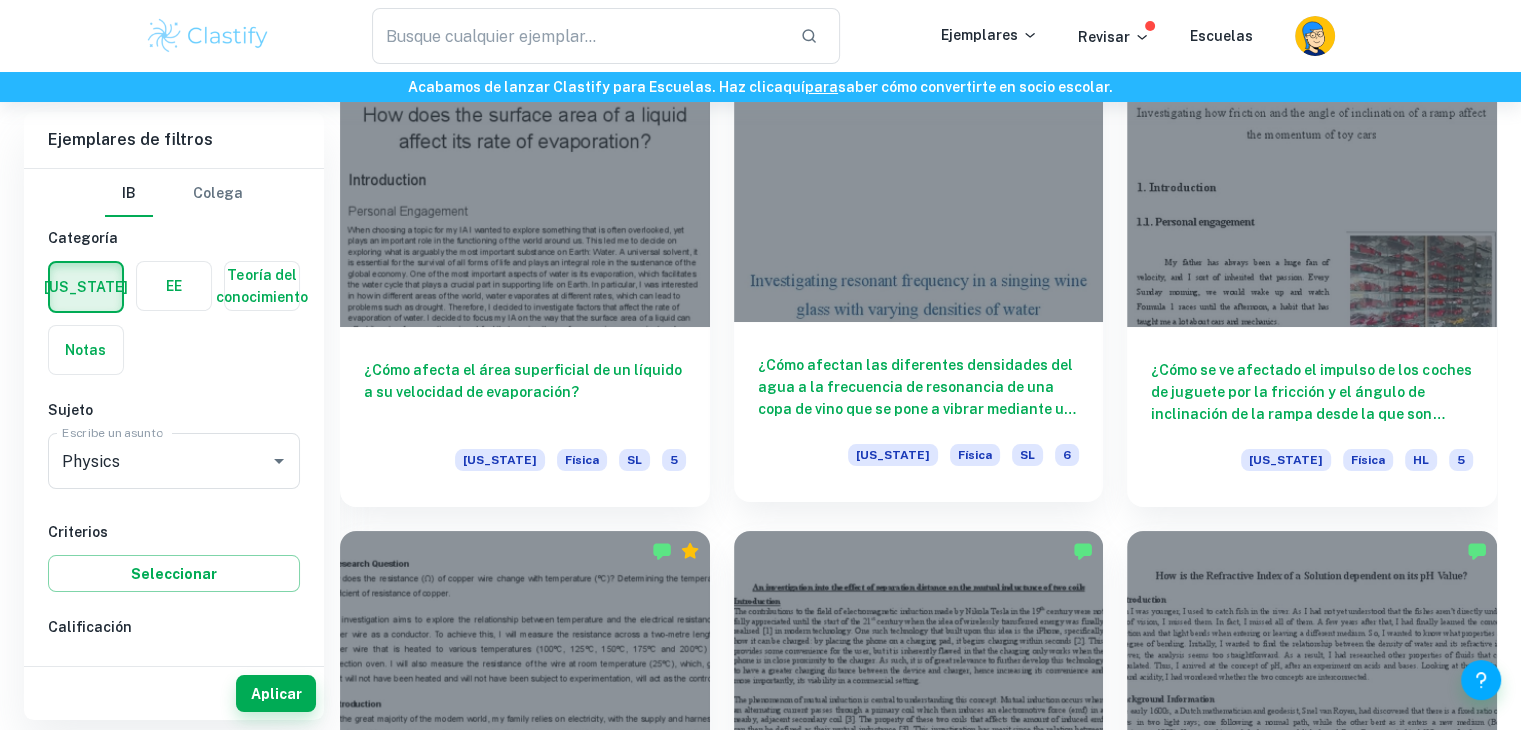 scroll, scrollTop: 7492, scrollLeft: 0, axis: vertical 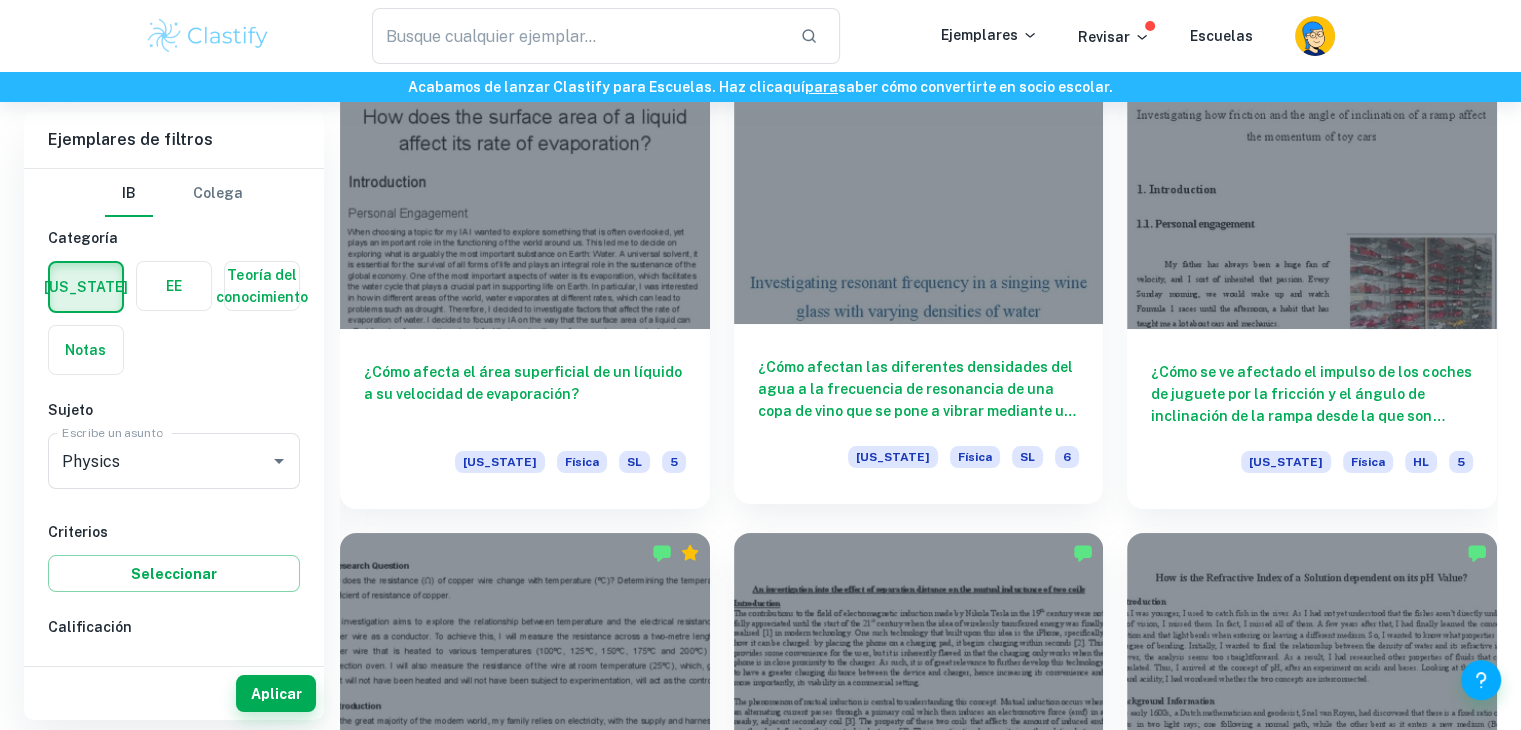 click on "¿Cómo afectan las diferentes densidades del agua a la frecuencia de resonancia de una copa de vino que se pone a vibrar mediante un movimiento de adherencia y deslizamiento?" at bounding box center [917, 400] 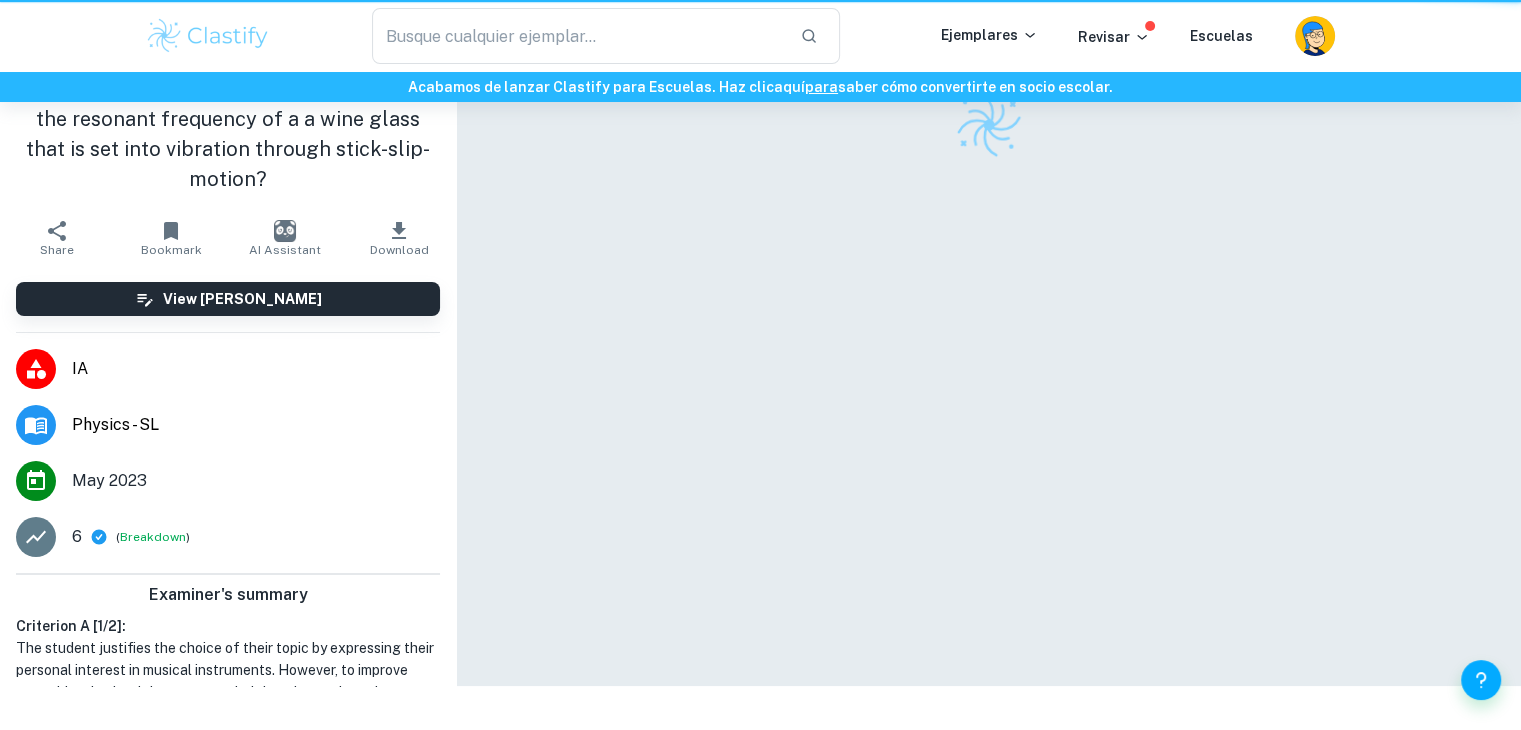 scroll, scrollTop: 0, scrollLeft: 0, axis: both 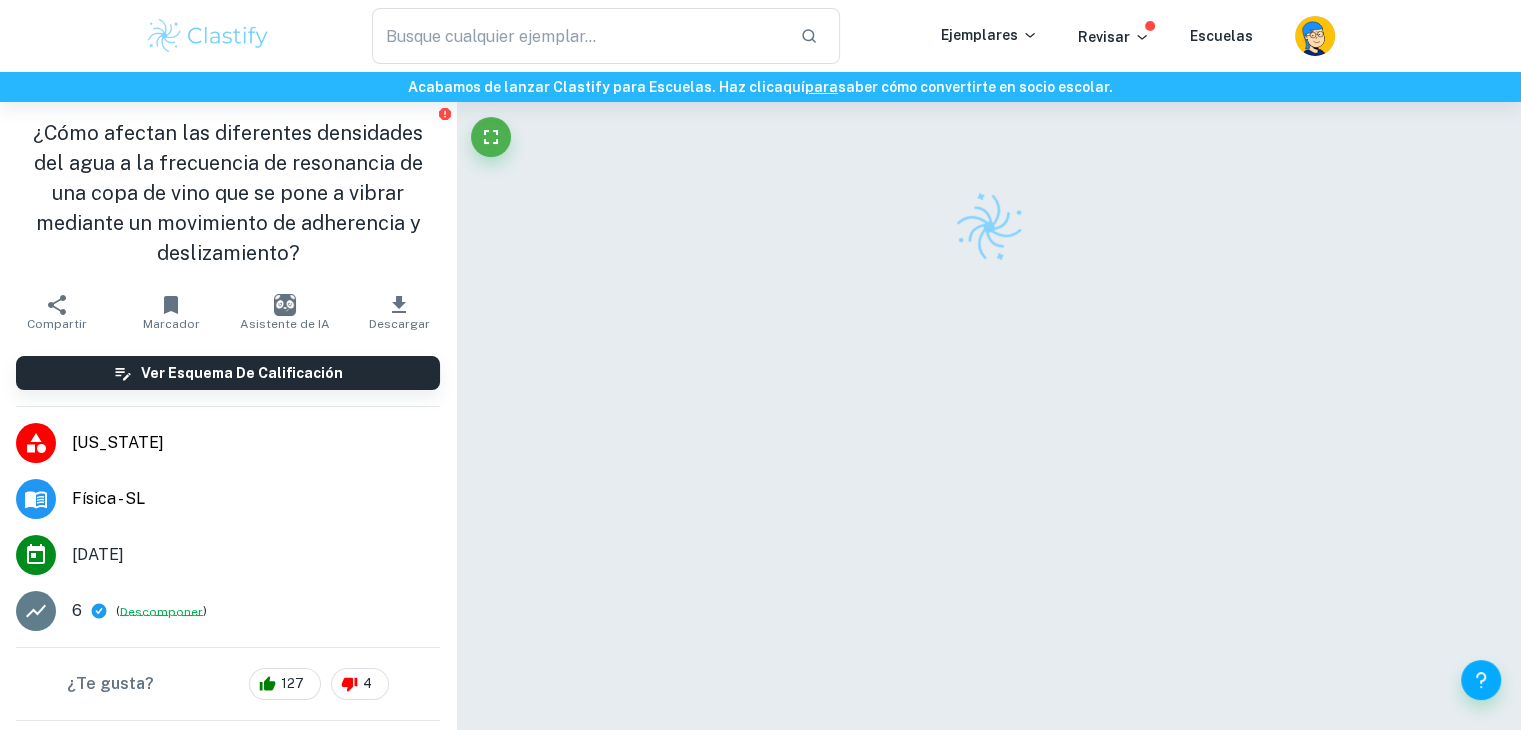 click on "Descomponer" at bounding box center [161, 612] 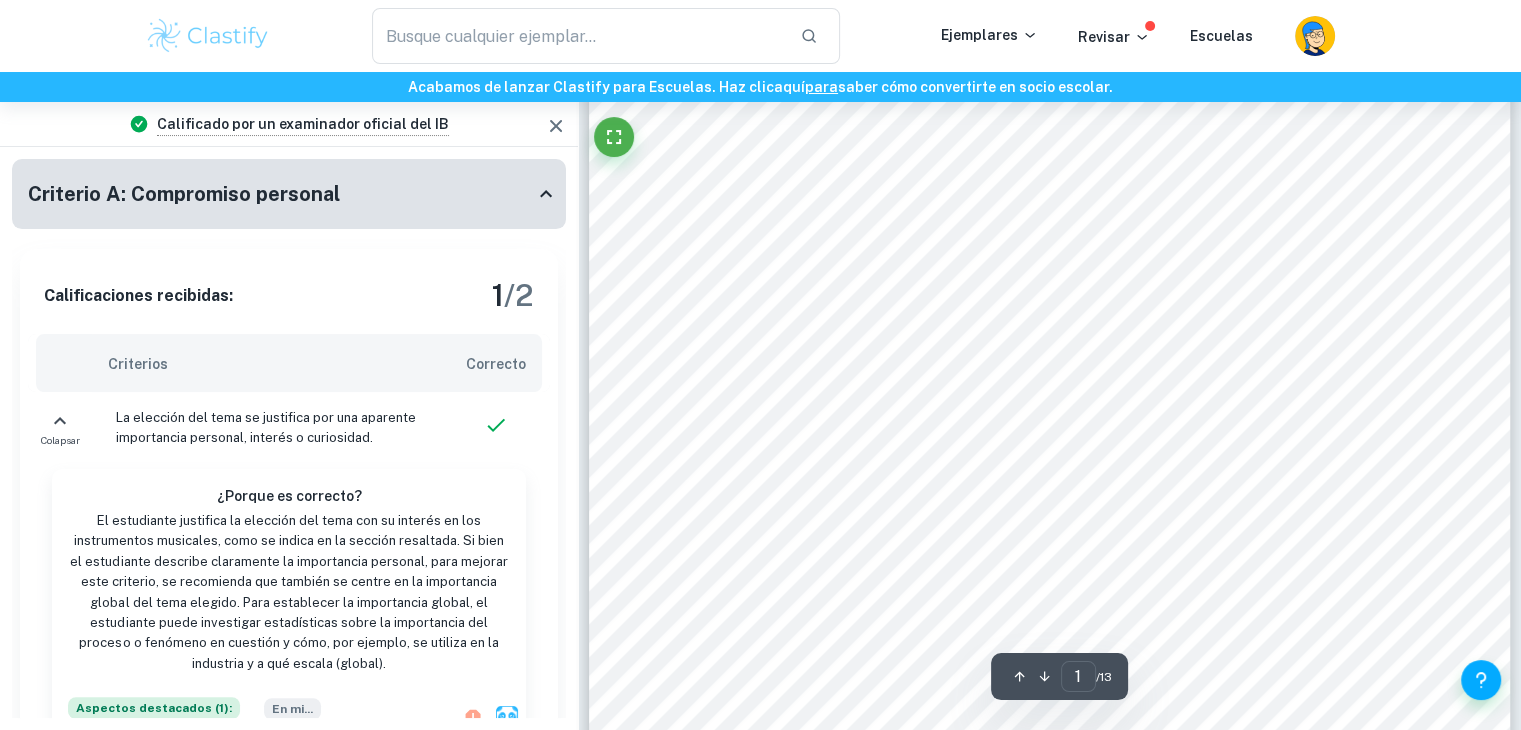 scroll, scrollTop: 390, scrollLeft: 0, axis: vertical 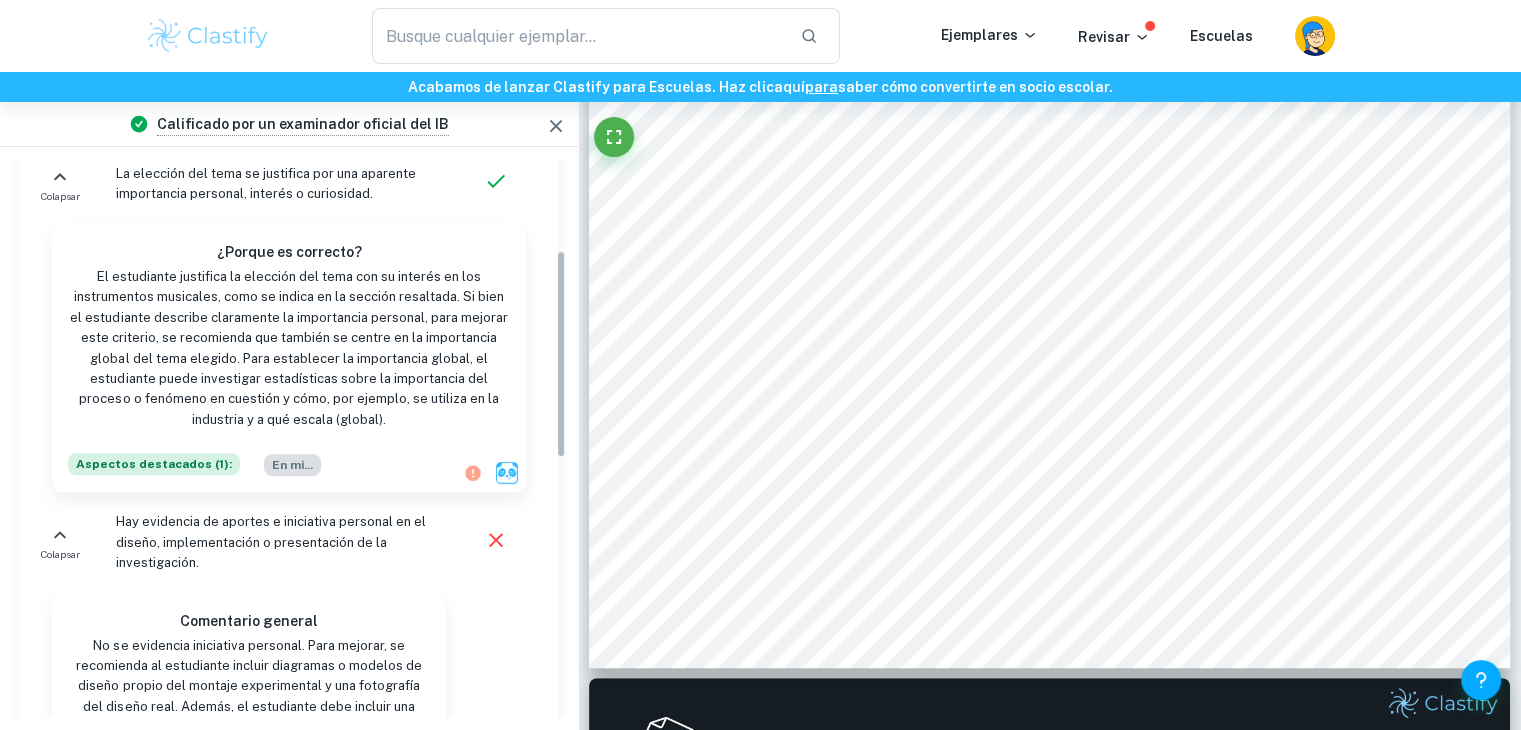 click on "En mi" at bounding box center [288, 465] 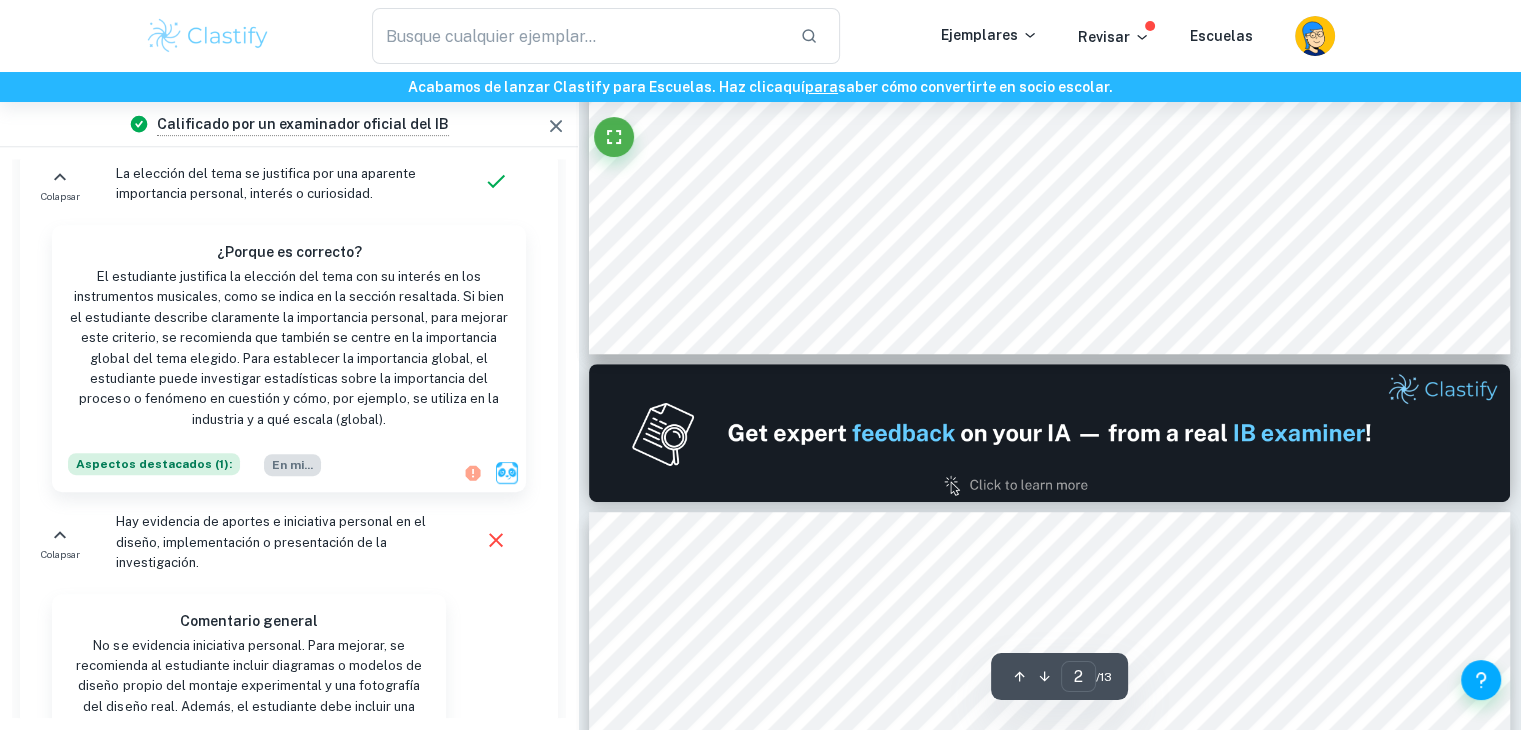 scroll, scrollTop: 1288, scrollLeft: 0, axis: vertical 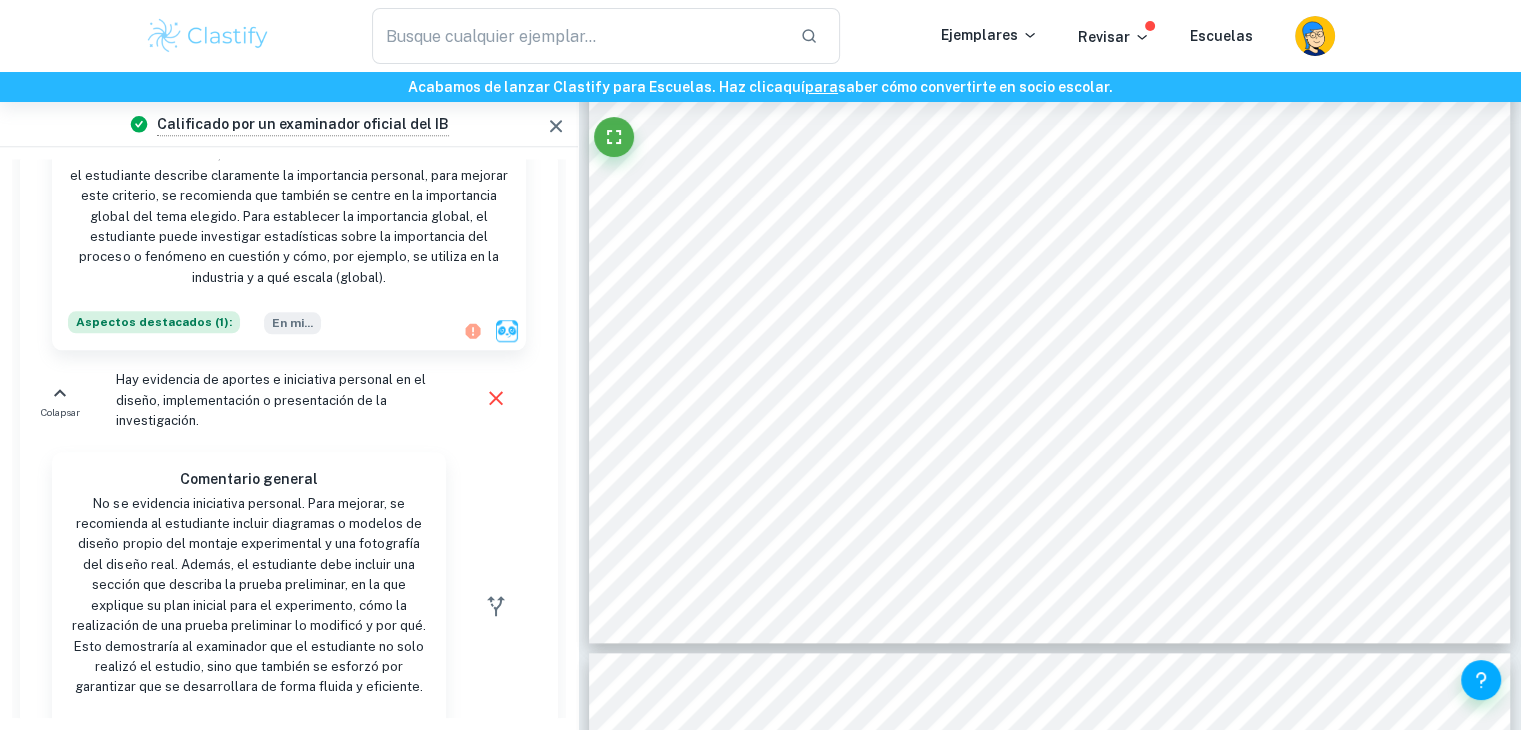 click on "Comentario general No se evidencia iniciativa personal. Para mejorar, se recomienda al estudiante incluir diagramas o modelos de diseño propio del montaje experimental y una fotografía del diseño real. Además, el estudiante debe incluir una sección que describa la prueba preliminar, en la que explique su plan inicial para el experimento, cómo la realización de una prueba preliminar lo modificó y por qué. Esto demostraría al examinador que el estudiante no solo realizó el estudio, sino que también se esforzó por garantizar que se desarrollara de forma fluida y eficiente. Aspectos destacados (  1  ):     Figura  ..." at bounding box center [239, 606] 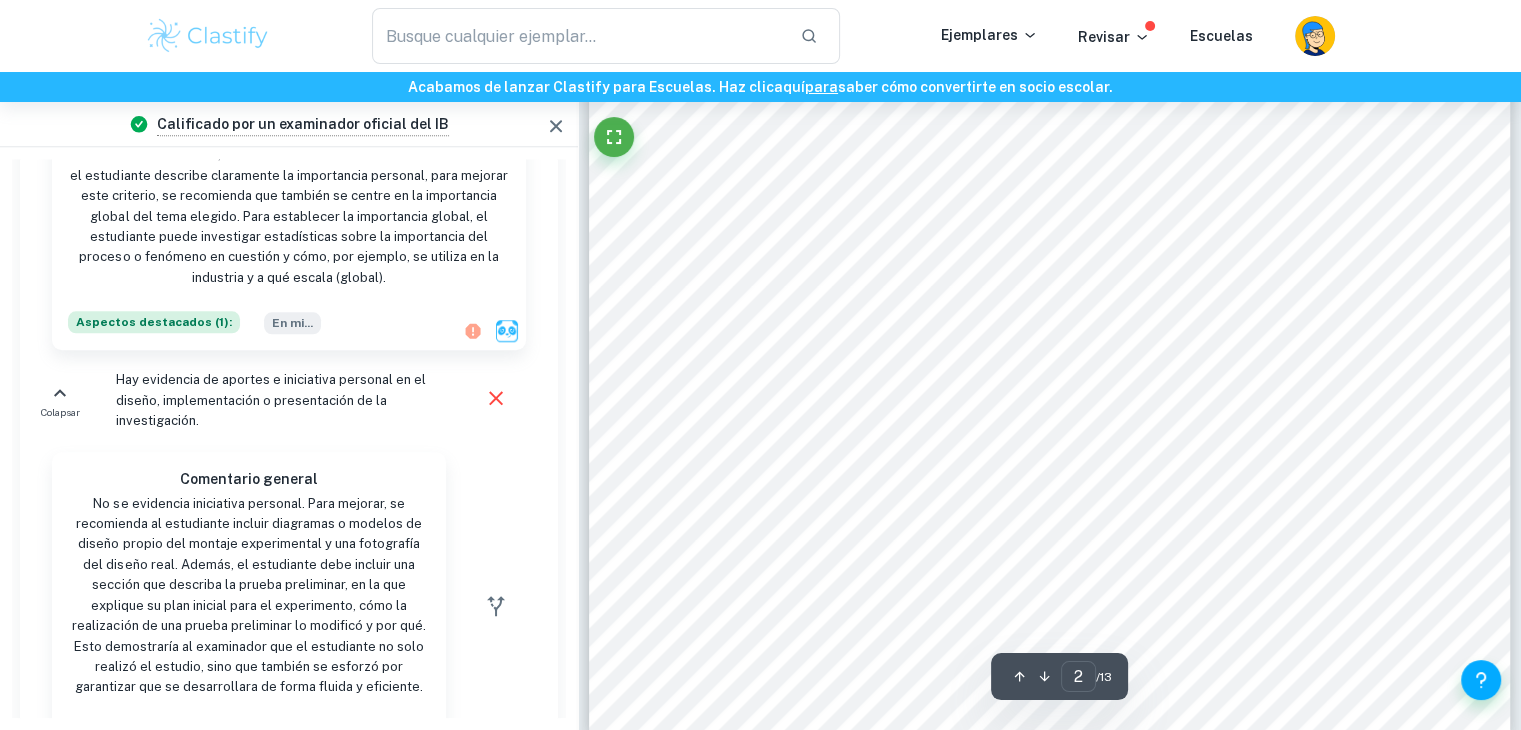 scroll, scrollTop: 1932, scrollLeft: 0, axis: vertical 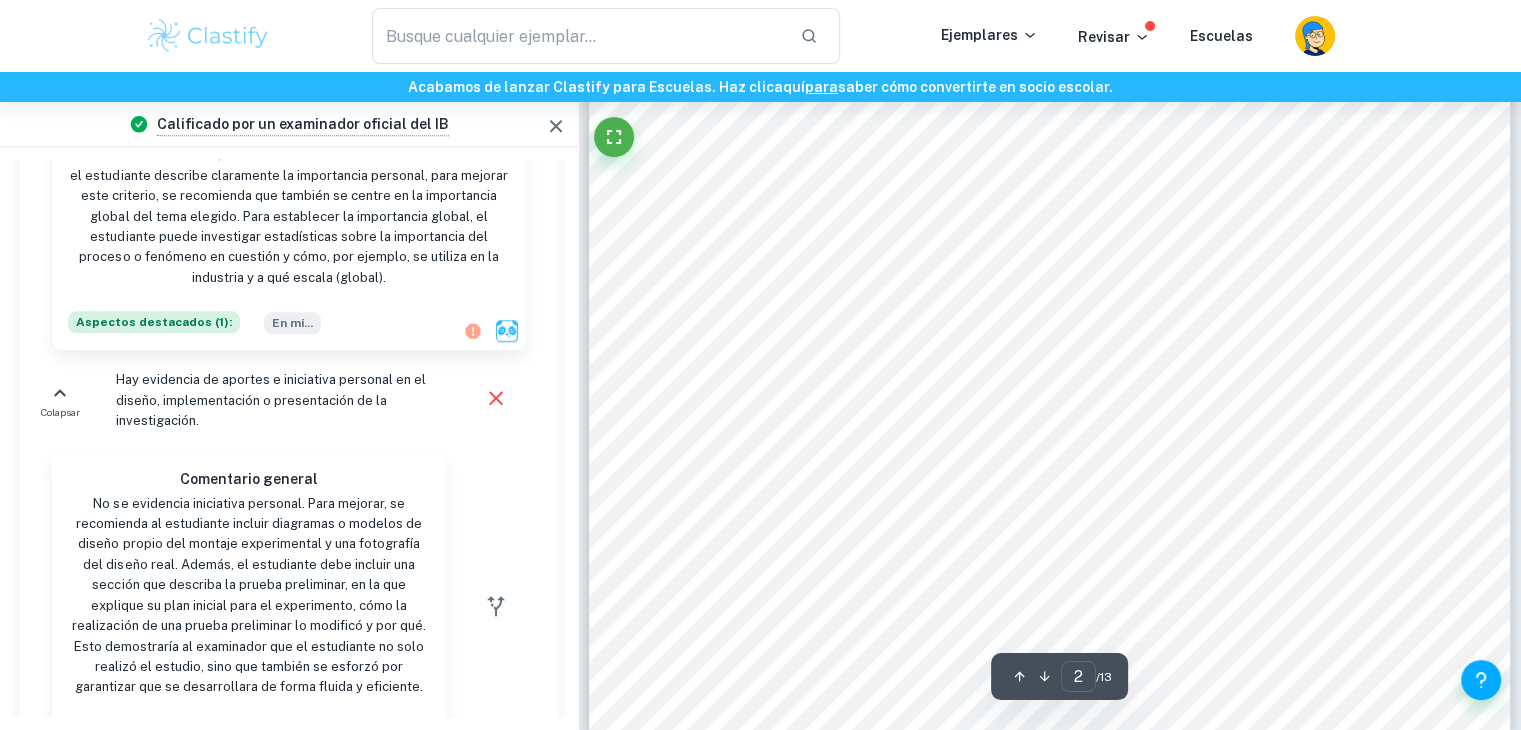 click on "Hay evidencia de aportes e iniciativa personal en el diseño, implementación o presentación de la investigación." at bounding box center (275, 400) 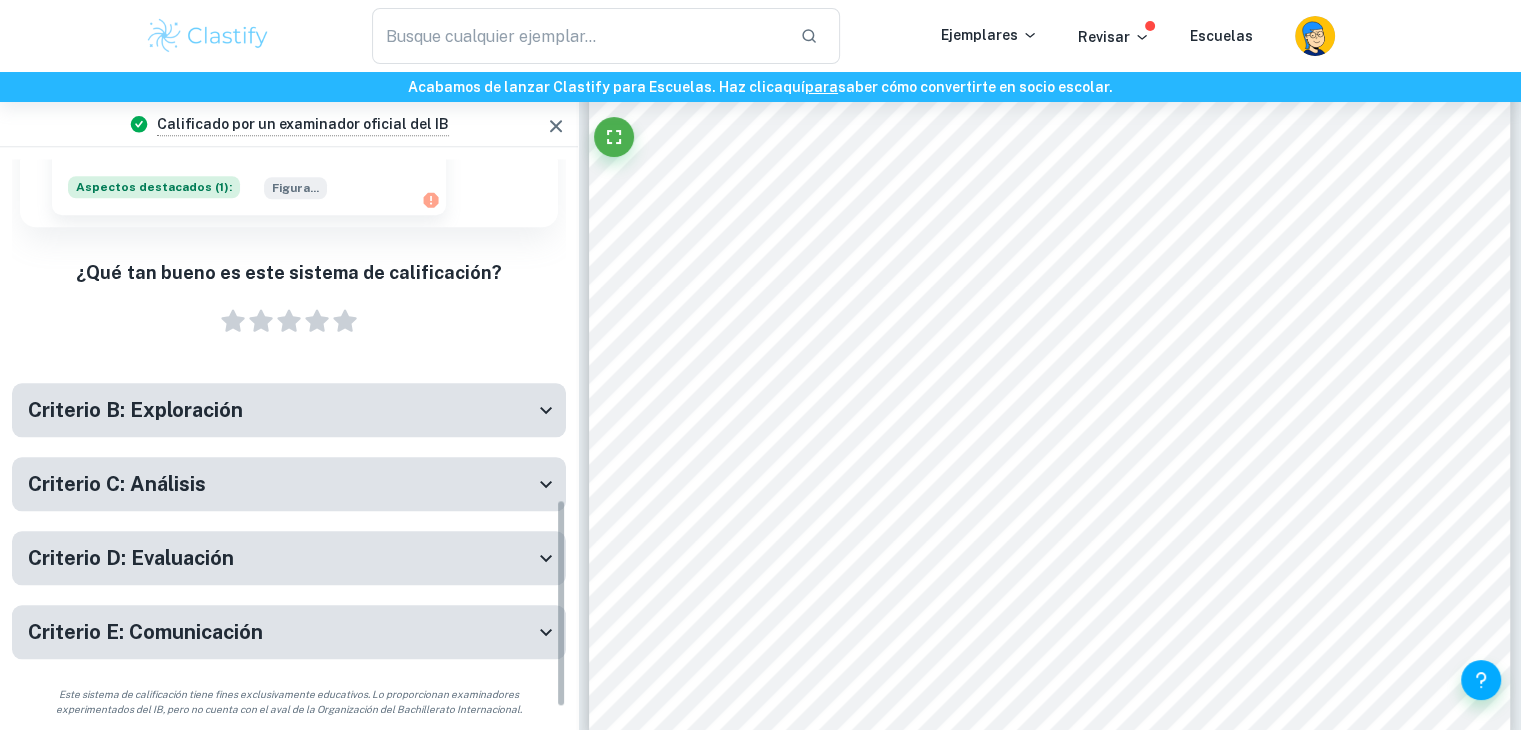 scroll, scrollTop: 935, scrollLeft: 0, axis: vertical 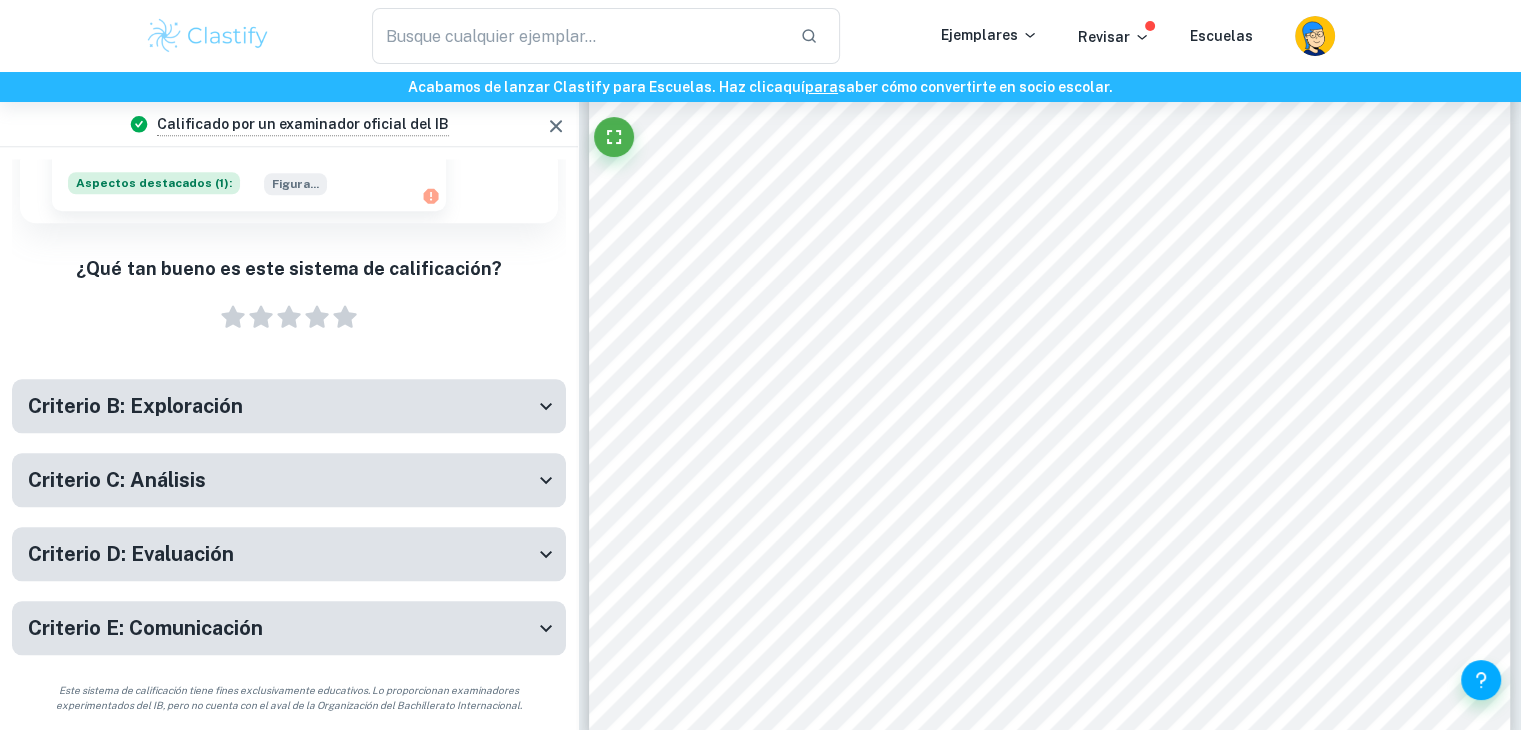 click on "Criterio B: Exploración" at bounding box center [289, 406] 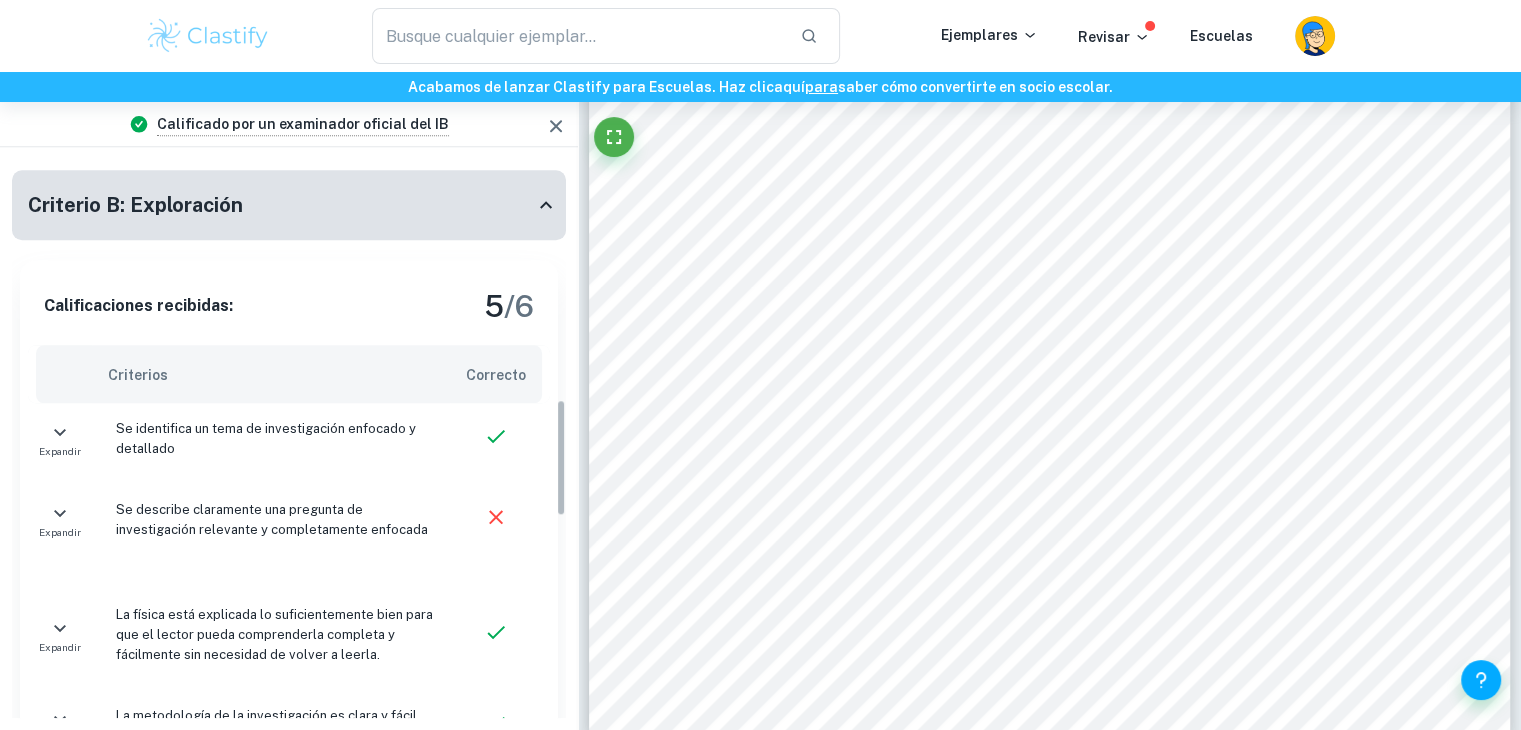 scroll, scrollTop: 1144, scrollLeft: 0, axis: vertical 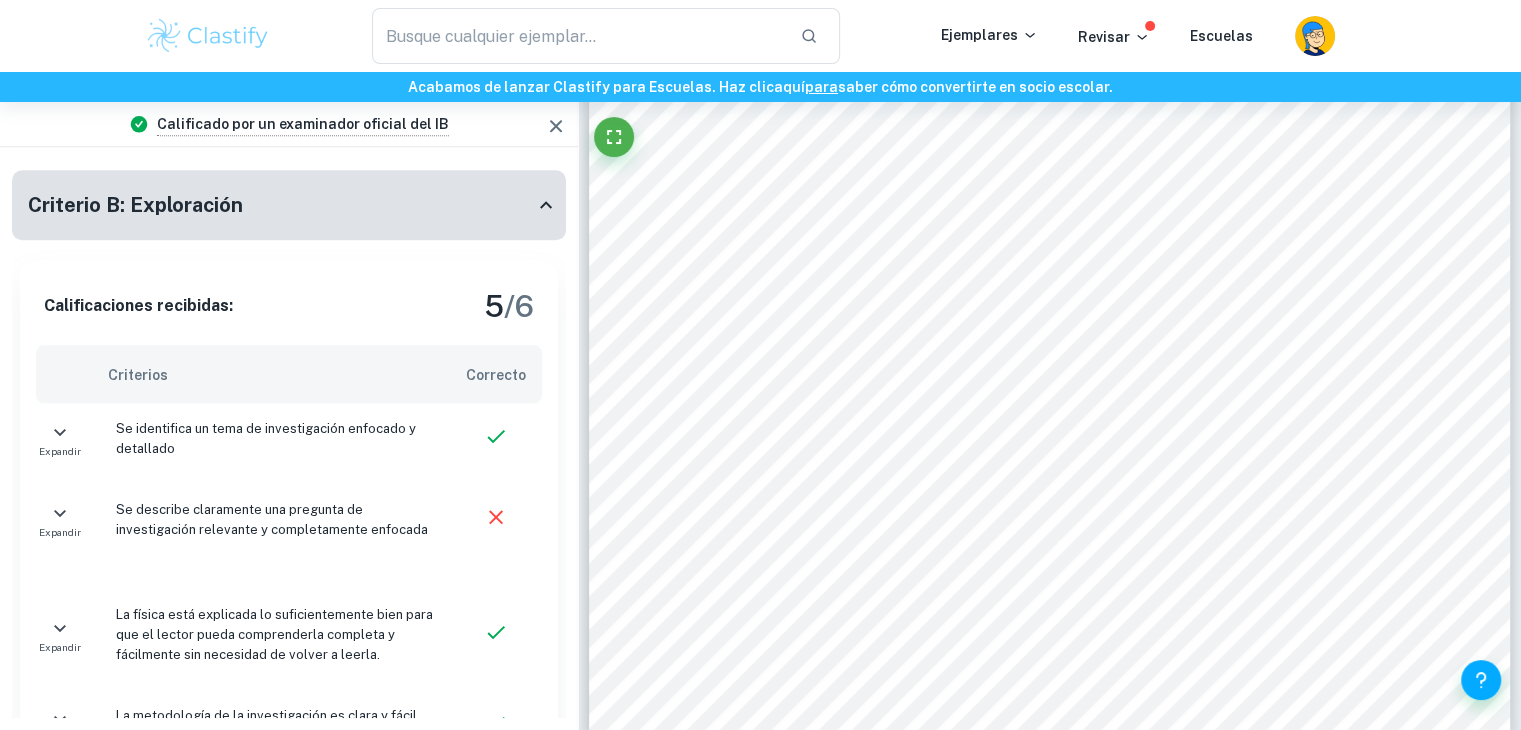 click on "Se describe claramente una pregunta de investigación relevante y completamente enfocada" at bounding box center [275, 520] 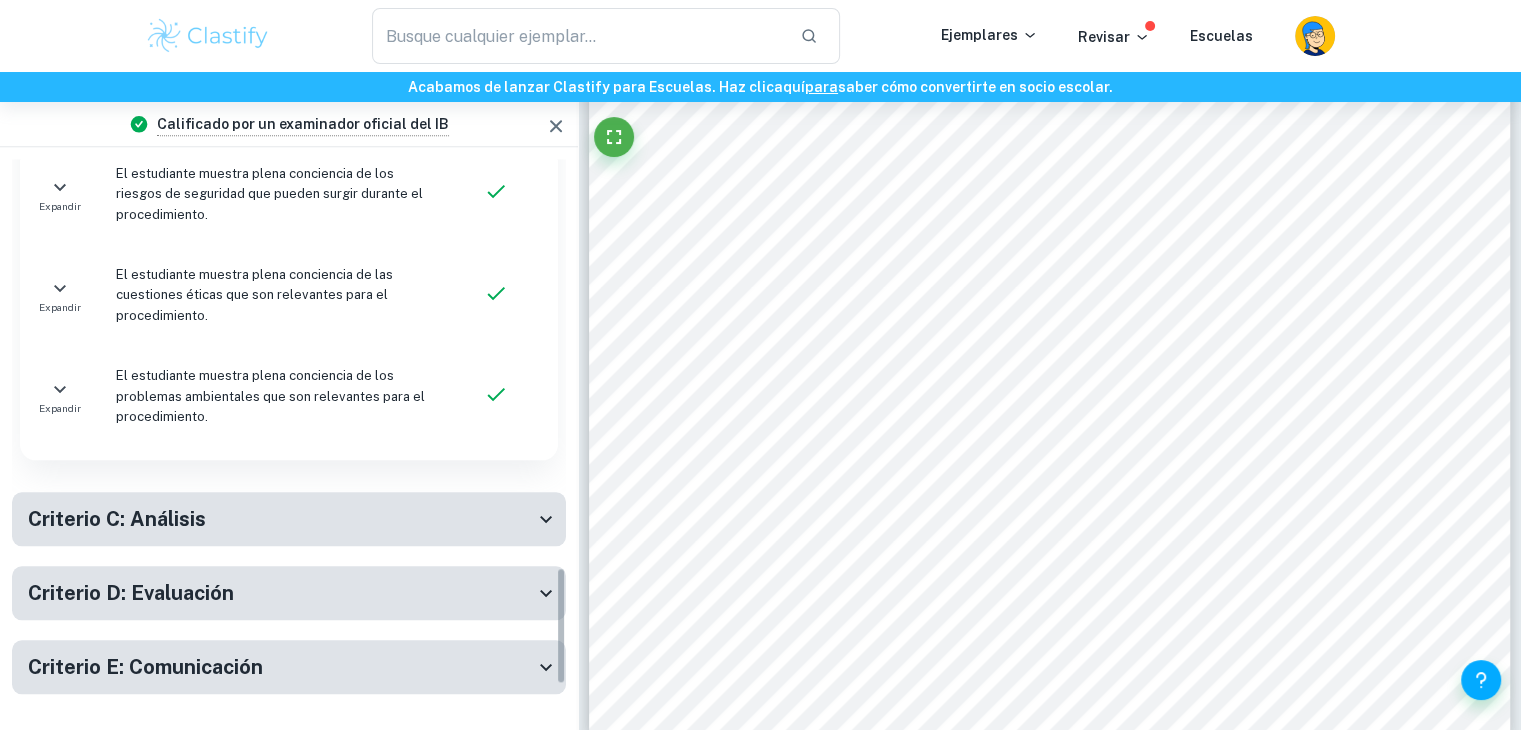 click on "Criterio C: Análisis" at bounding box center [281, 519] 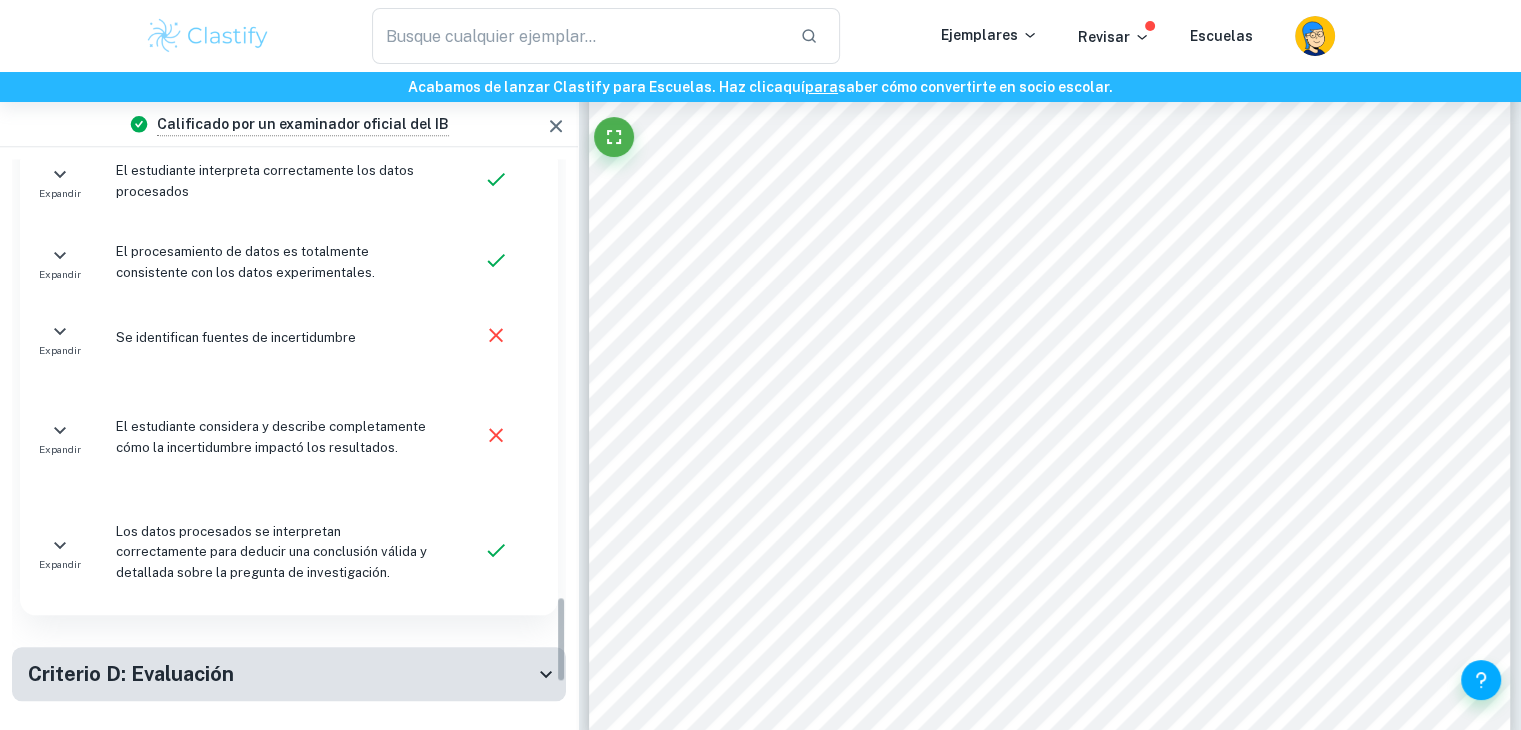 scroll, scrollTop: 2820, scrollLeft: 0, axis: vertical 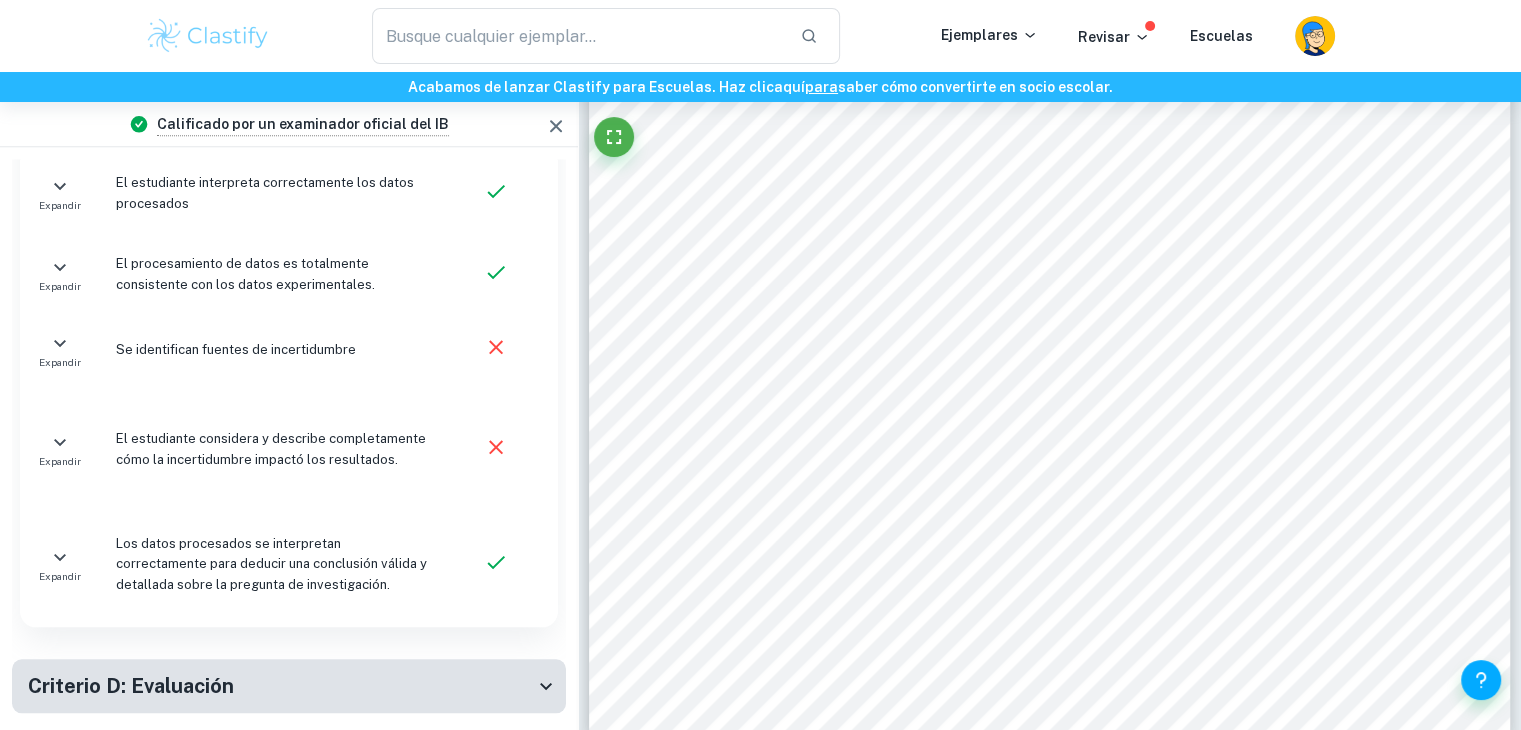 click on "Se identifican fuentes de incertidumbre" at bounding box center (271, 350) 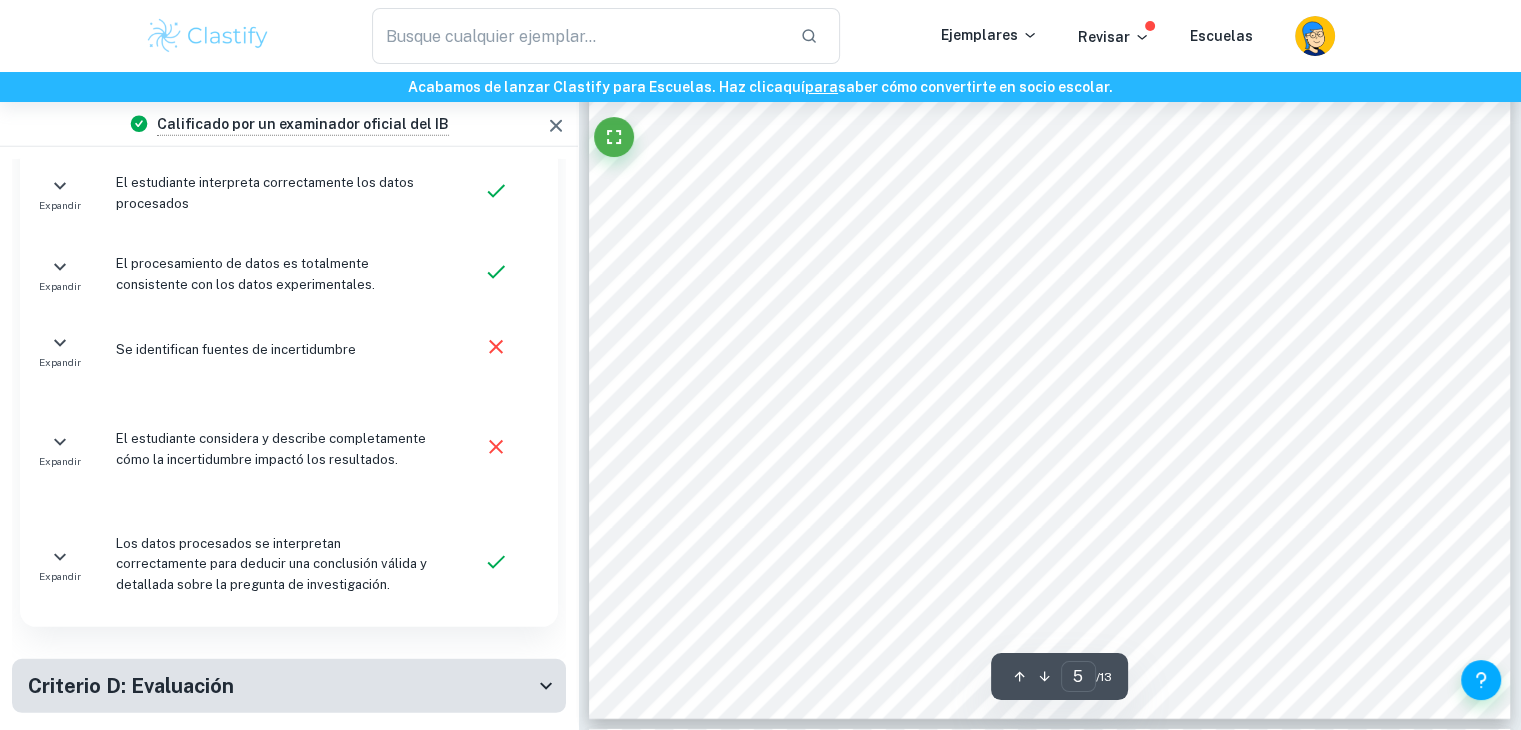 scroll, scrollTop: 5151, scrollLeft: 0, axis: vertical 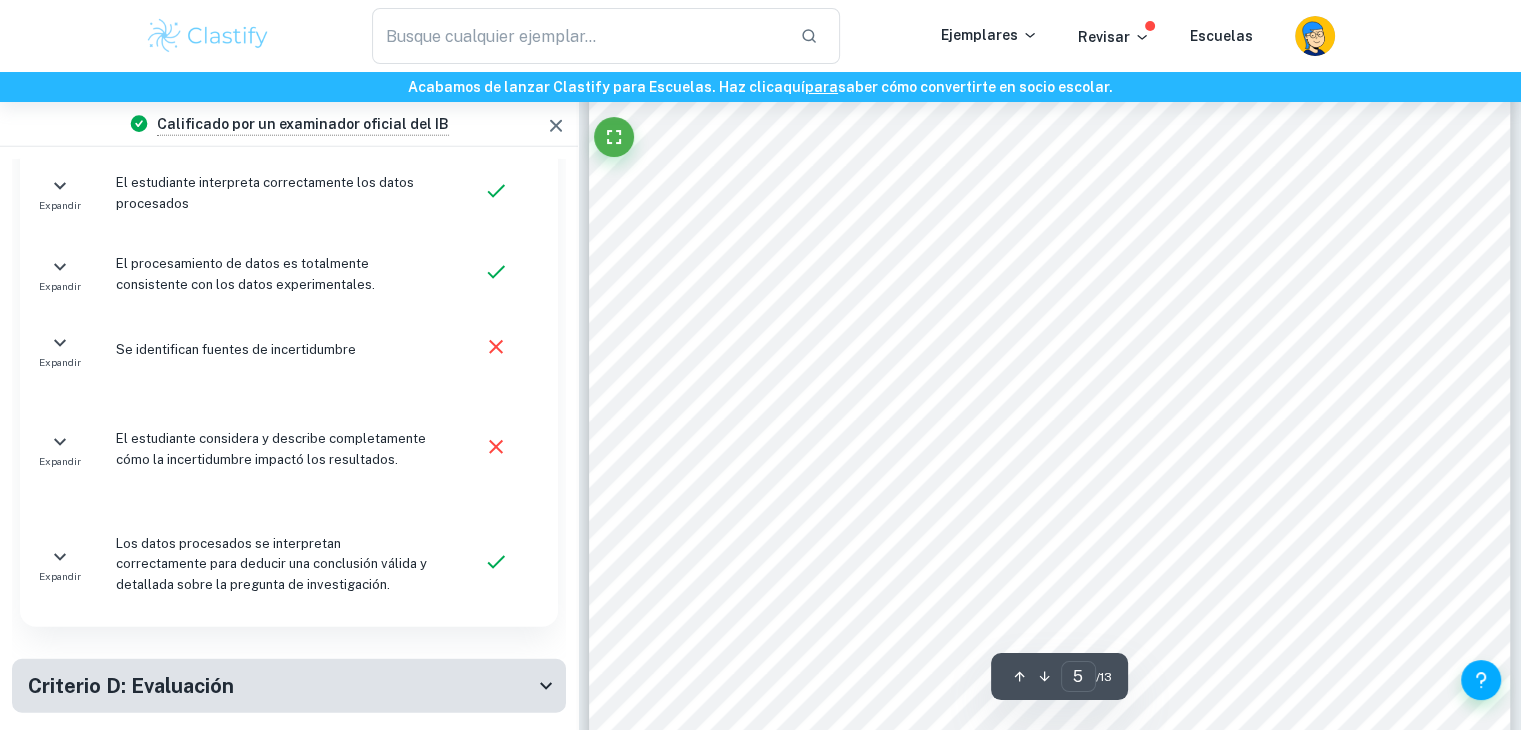 drag, startPoint x: 884, startPoint y: 389, endPoint x: 687, endPoint y: 366, distance: 198.33809 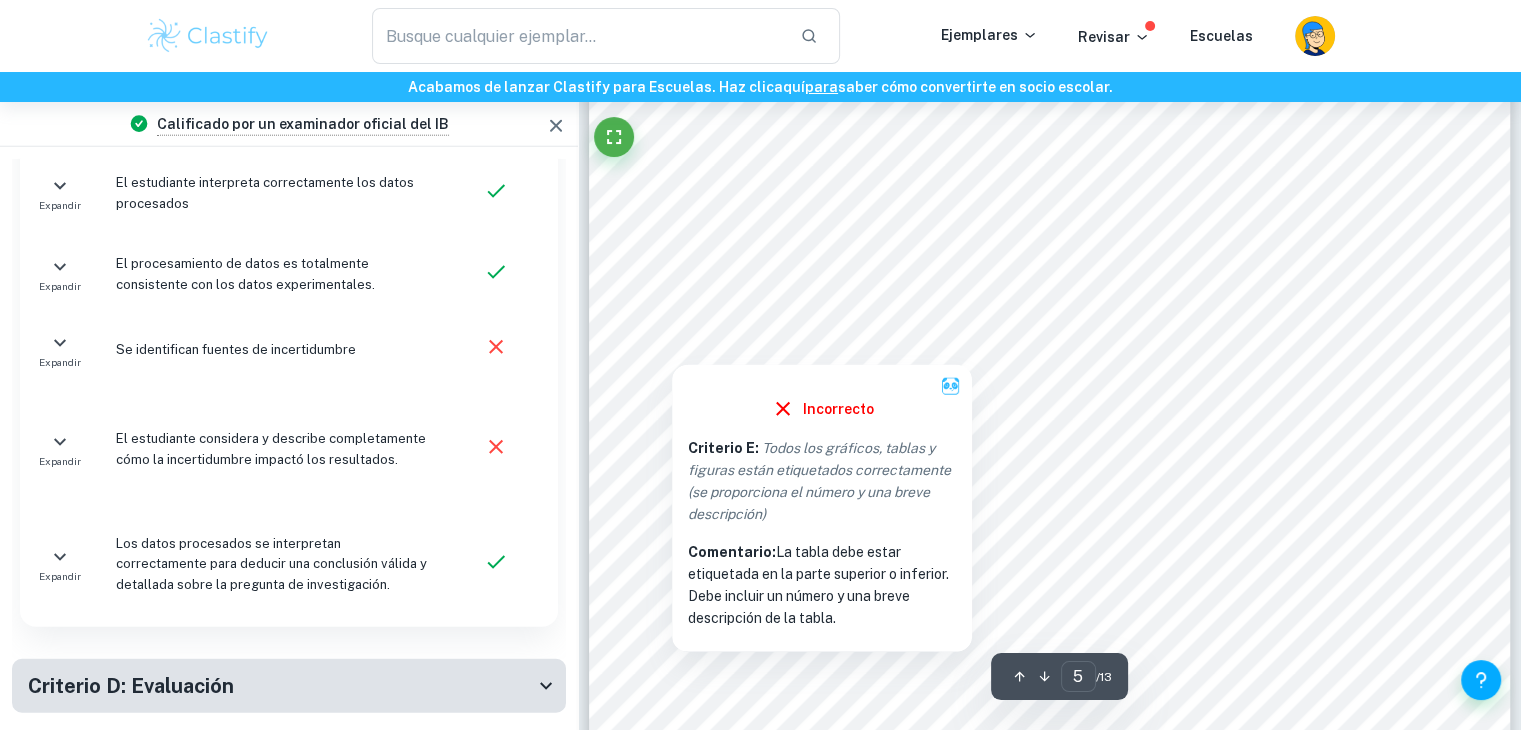 click at bounding box center [672, 343] 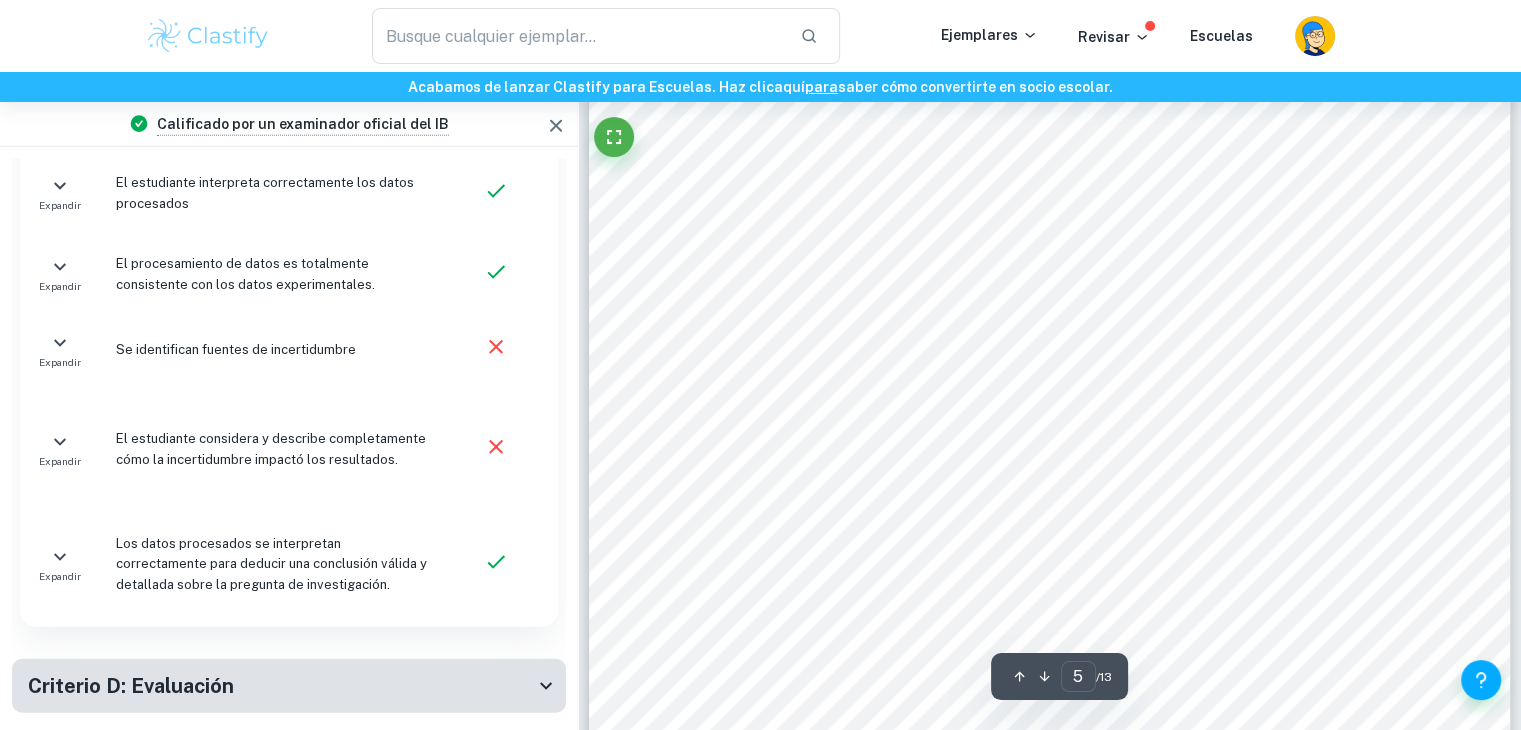 scroll, scrollTop: 3612, scrollLeft: 0, axis: vertical 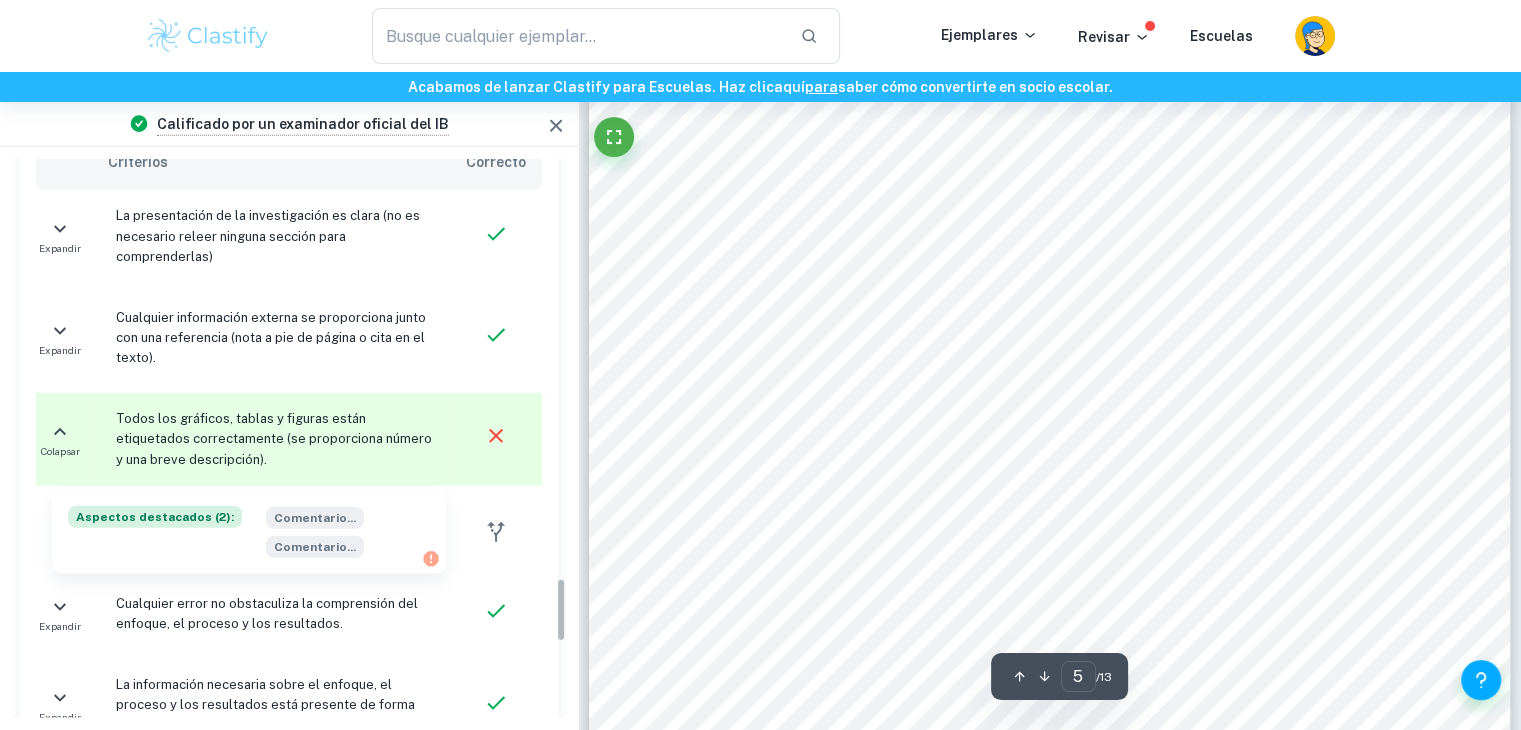 click on "5.0 Diseño experimental 5.1 Variables Tipo de variable Variable   Método de medición o control Independiente   Densidad del líquido (masa) La densidad se variará utilizando agua como disolvente y luego agregar azúcar como soluto para cambiar su densidad (variando la proporción de agua y azúcar). Dependiente   Frecuencia de resonancia   La frecuencia se medirá mediante un dispositivo digital. contador de frecuencia. Variables de control Variable   Método de medición o control Razón del control Copa de vino   Exactamente la misma copa de vino Se utilizarán en cada ensayo. Tamaño   y   forma   de   el El vidrio no cambiará. La frecuencia natural de oscilación se ve afectada por las propiedades [PERSON_NAME], como su forma, tamaño y composición. El área del vaso impactos   el   rigidez   cual   es   inversamente proporcional   a   el   sección transversal   área Por lo tanto, como el área de la sección transversal de la El vidrio crece, su rigidez se reduce y su natural Altura/volumen en   el" at bounding box center [1050, 523] 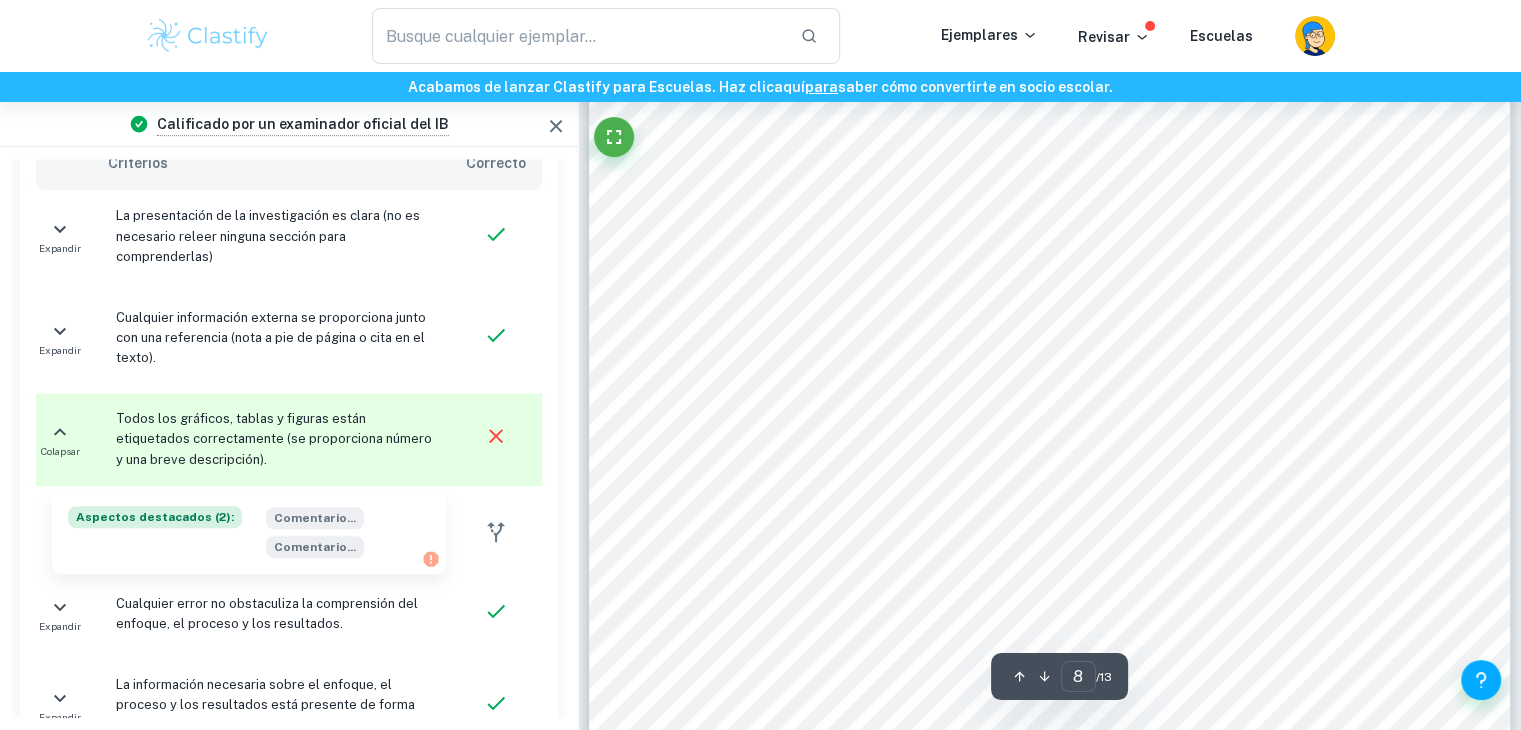 scroll, scrollTop: 8779, scrollLeft: 0, axis: vertical 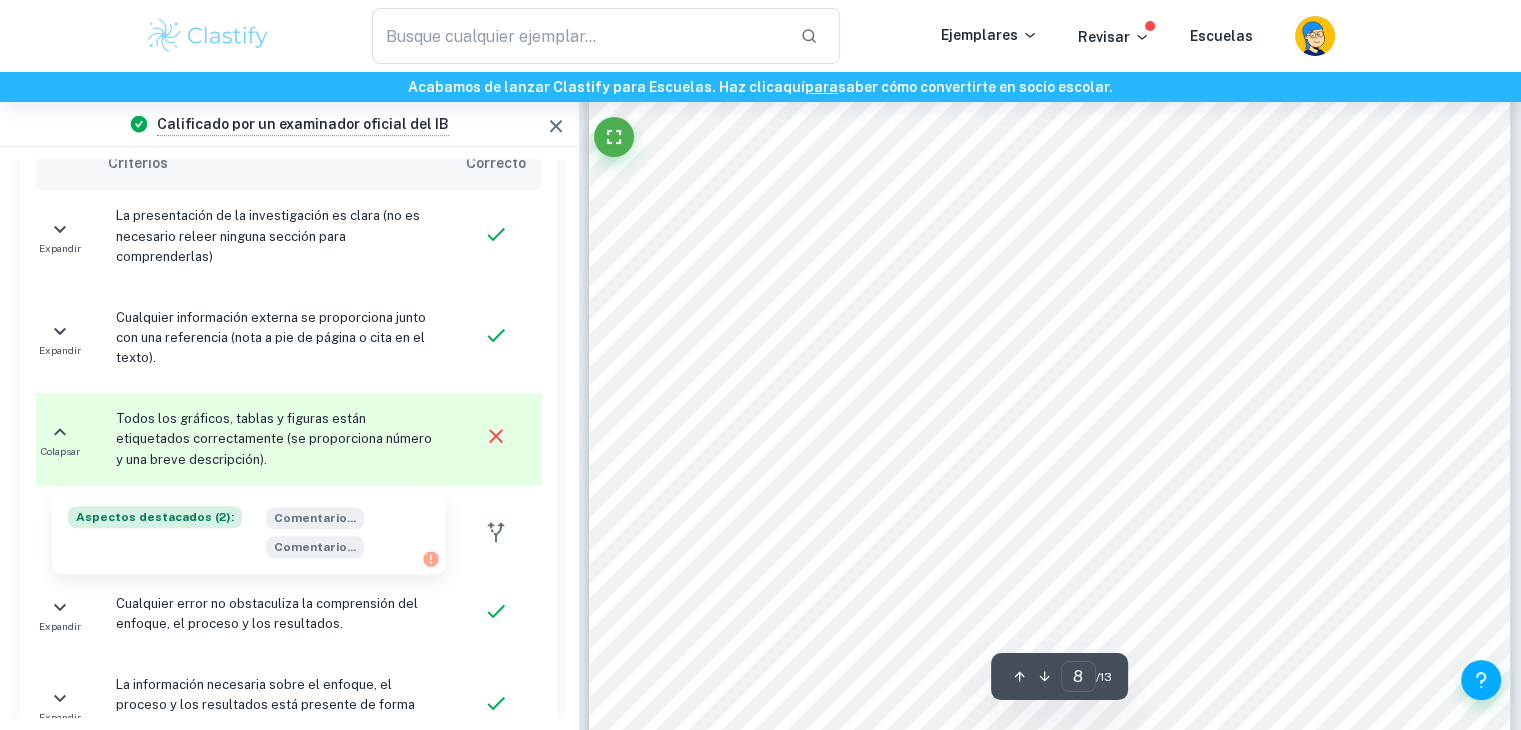 click on "880.0" at bounding box center (961, 365) 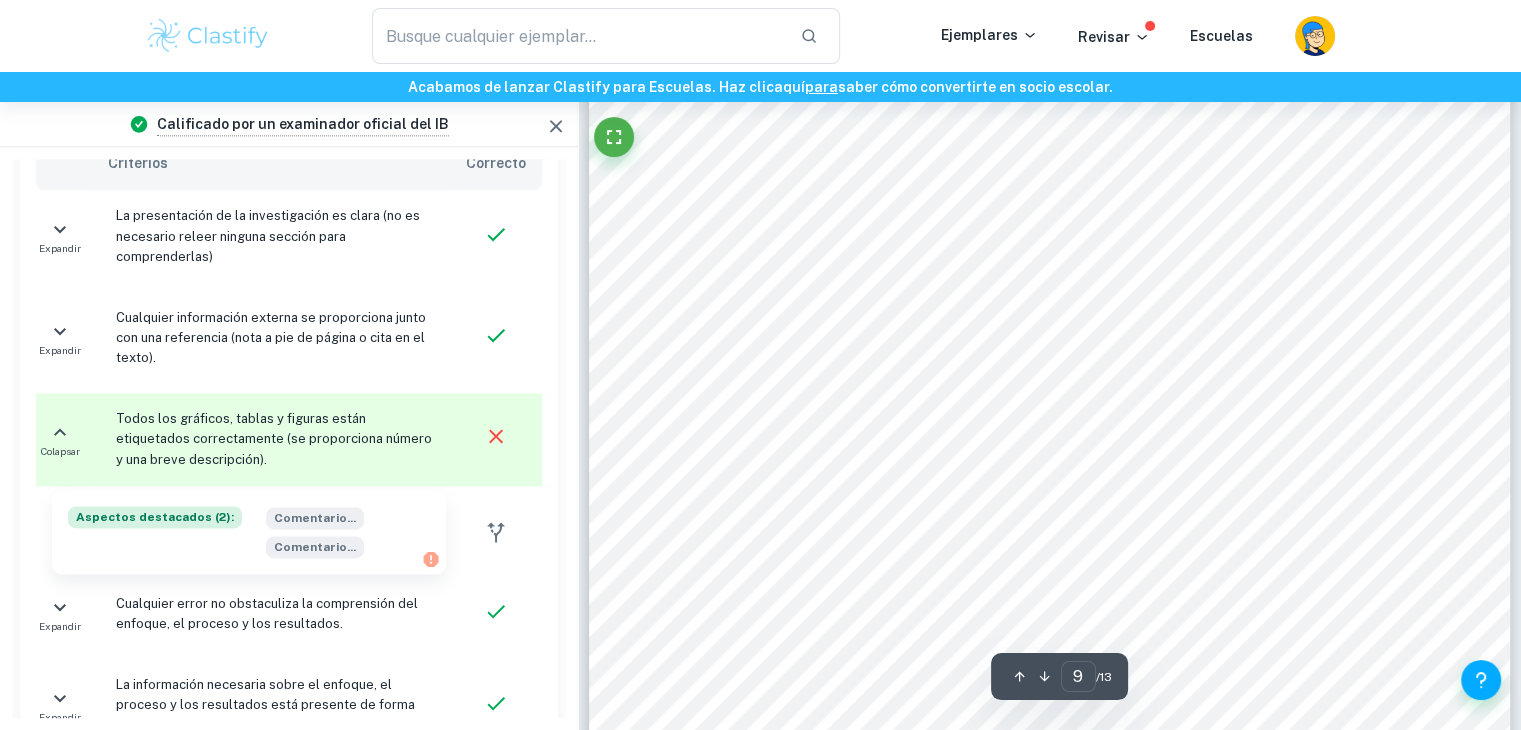 scroll, scrollTop: 10237, scrollLeft: 0, axis: vertical 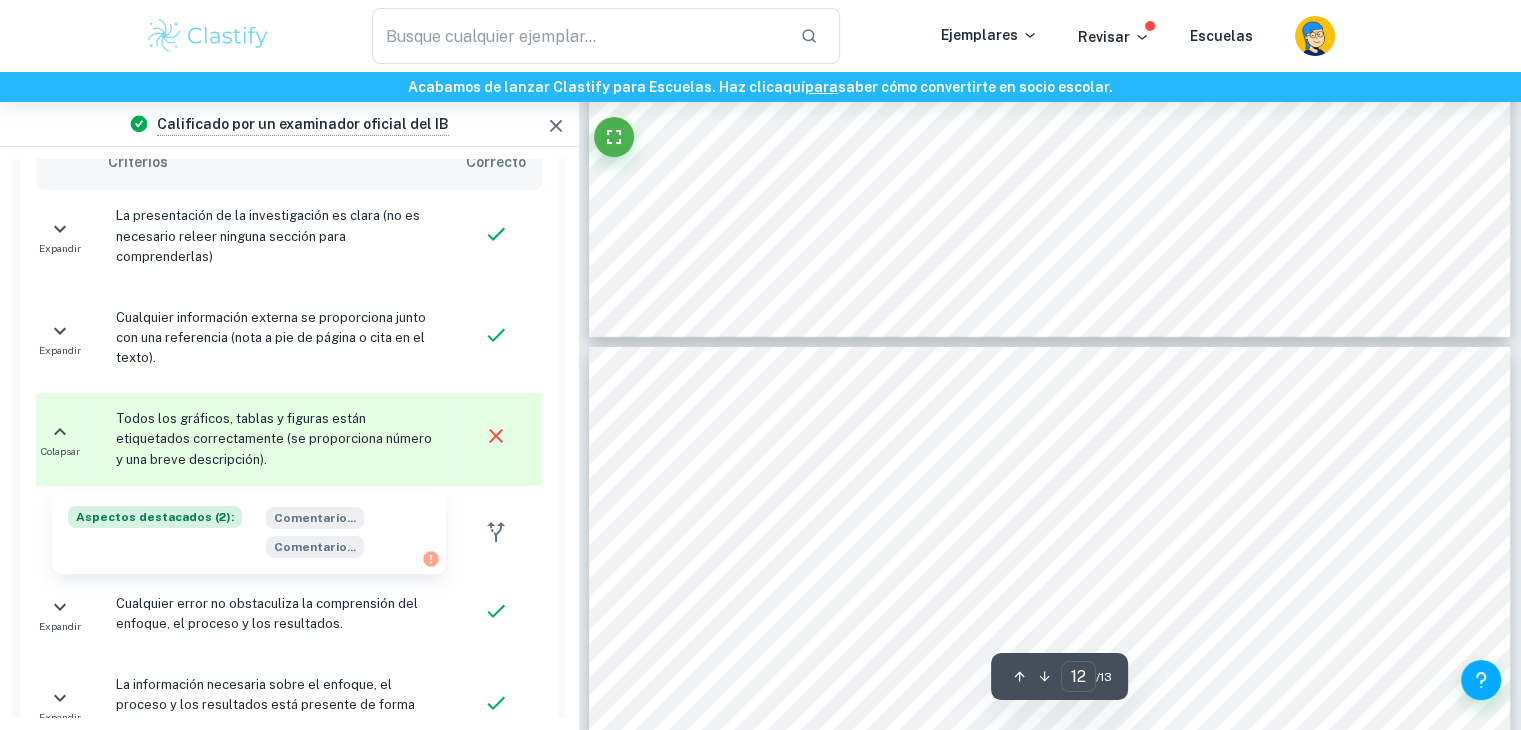 type on "13" 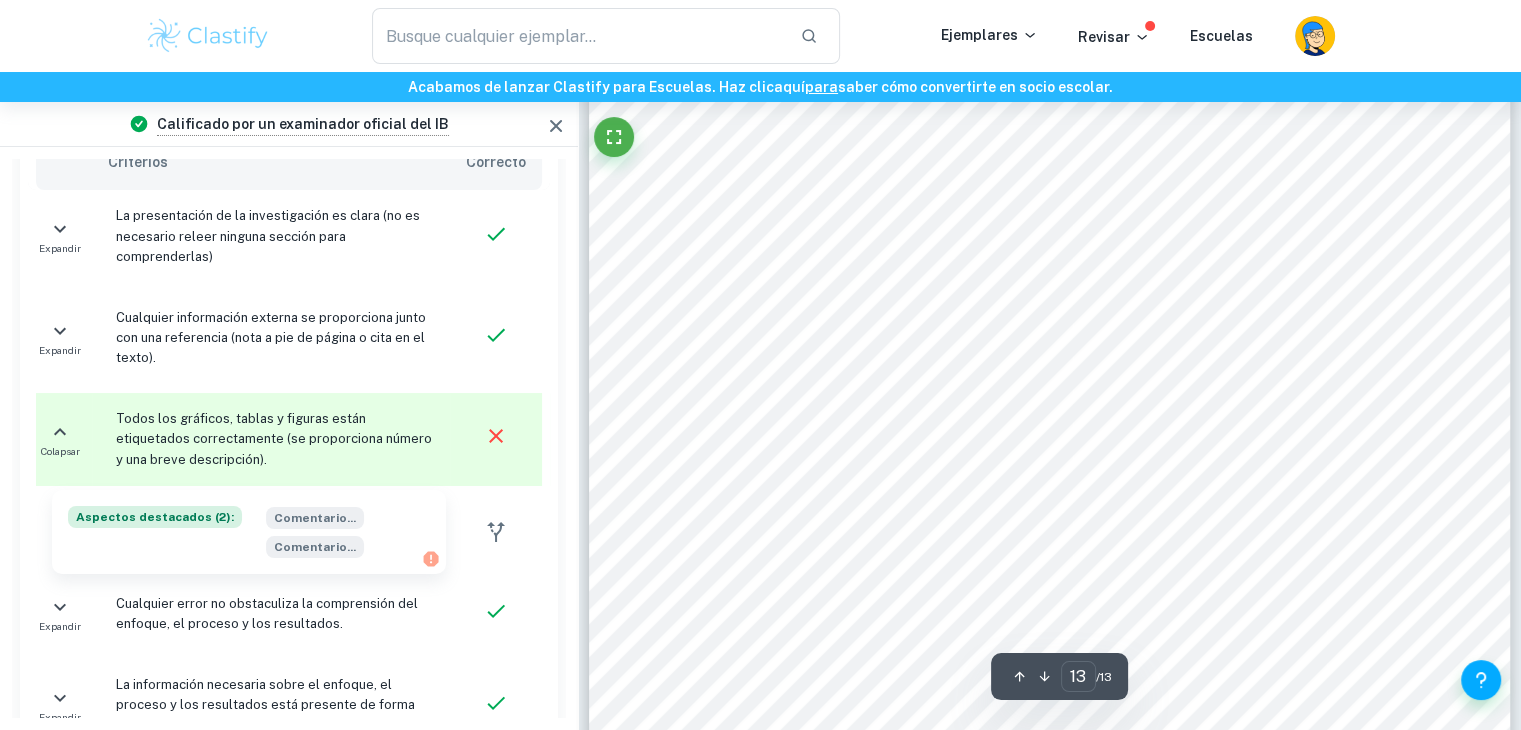 scroll, scrollTop: 14909, scrollLeft: 0, axis: vertical 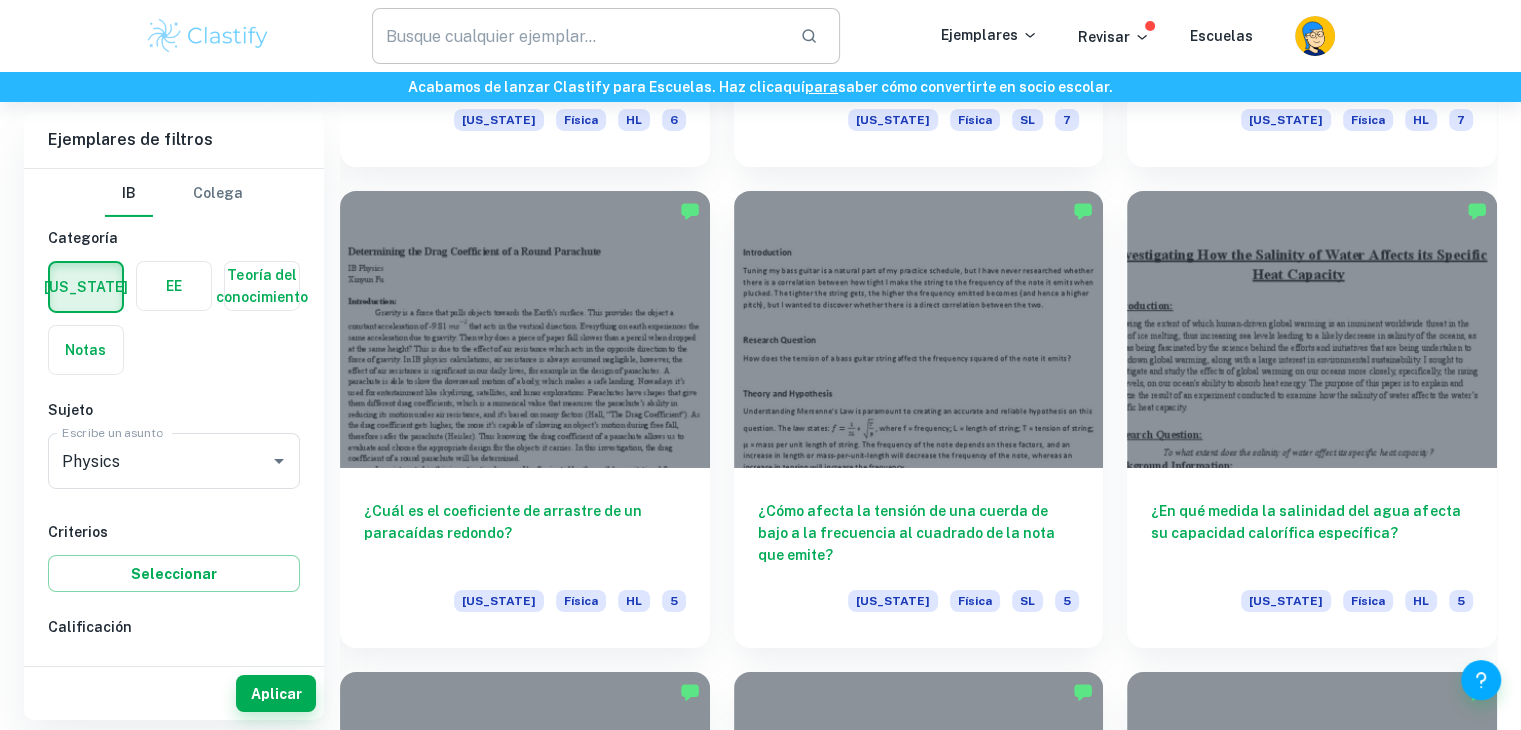 click at bounding box center (578, 36) 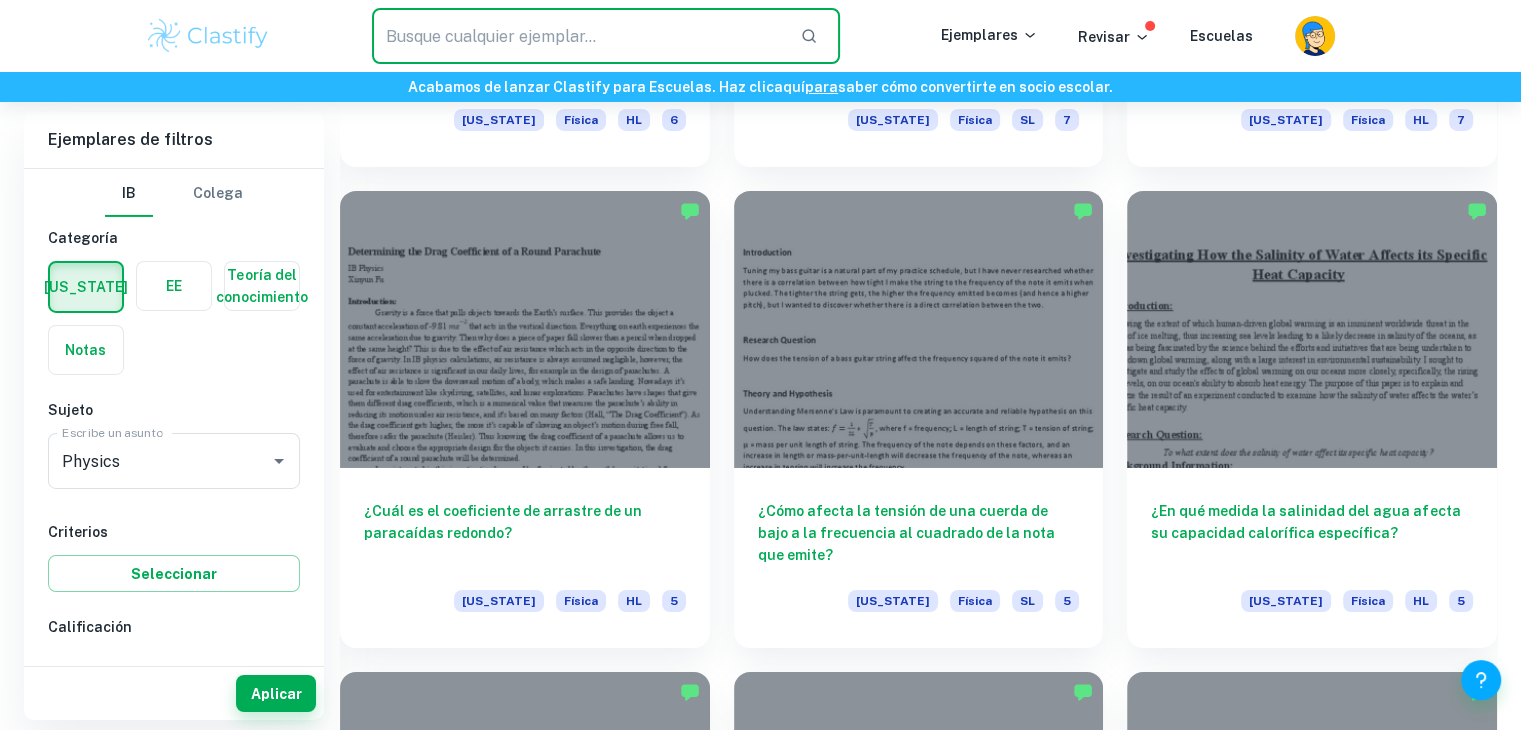 paste on "The effect of water level on the frequency  created by a wine glass." 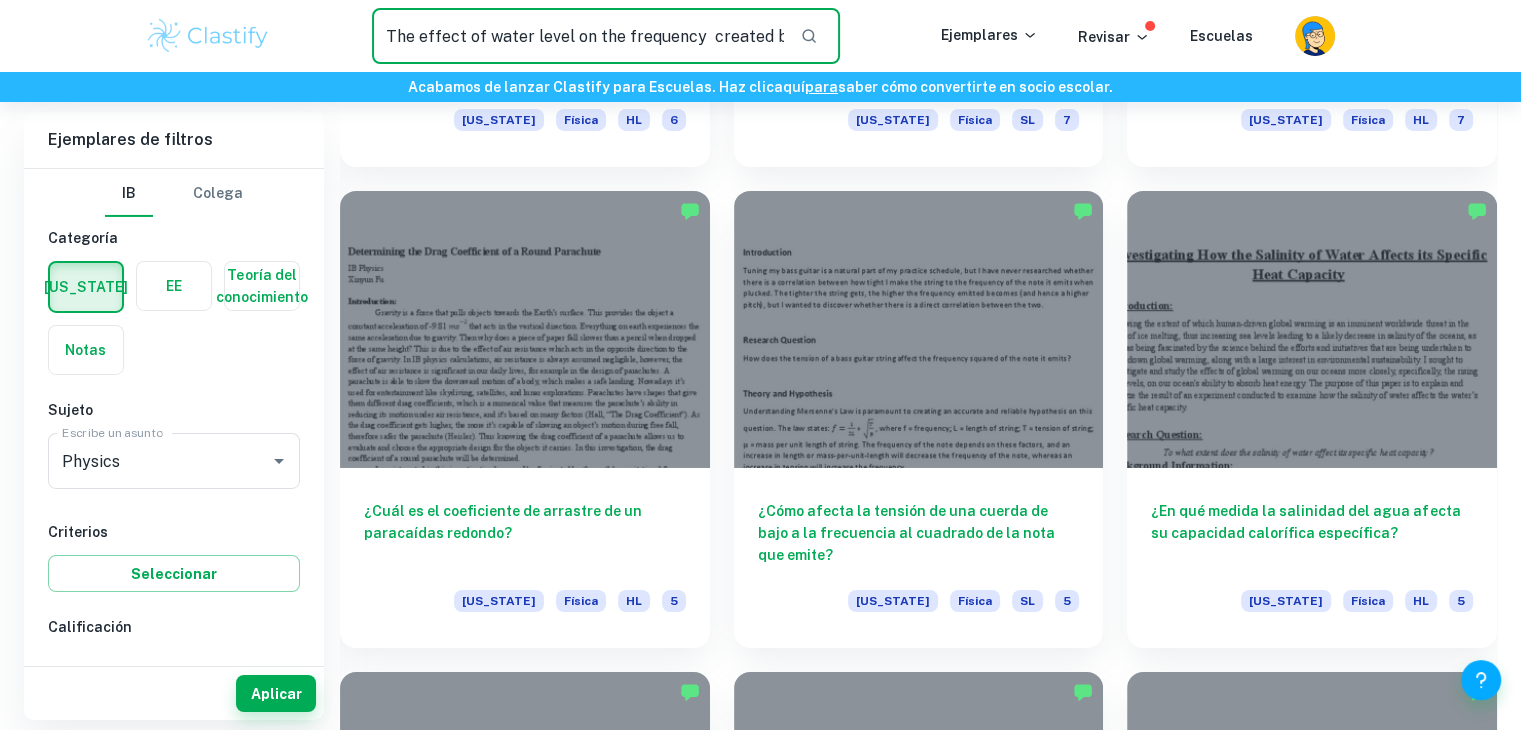 scroll, scrollTop: 0, scrollLeft: 89, axis: horizontal 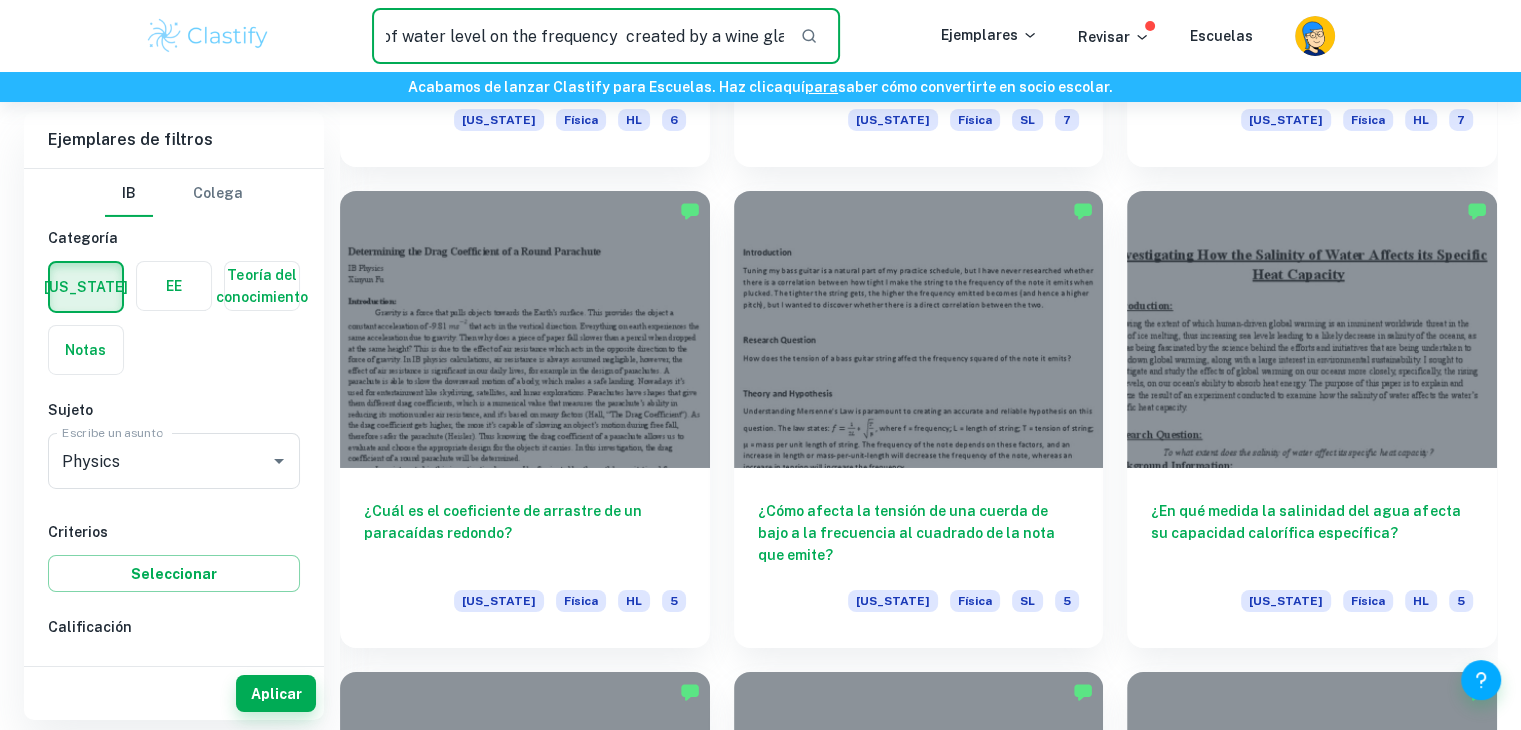 type on "The effect of water level on the frequency  created by a wine glass." 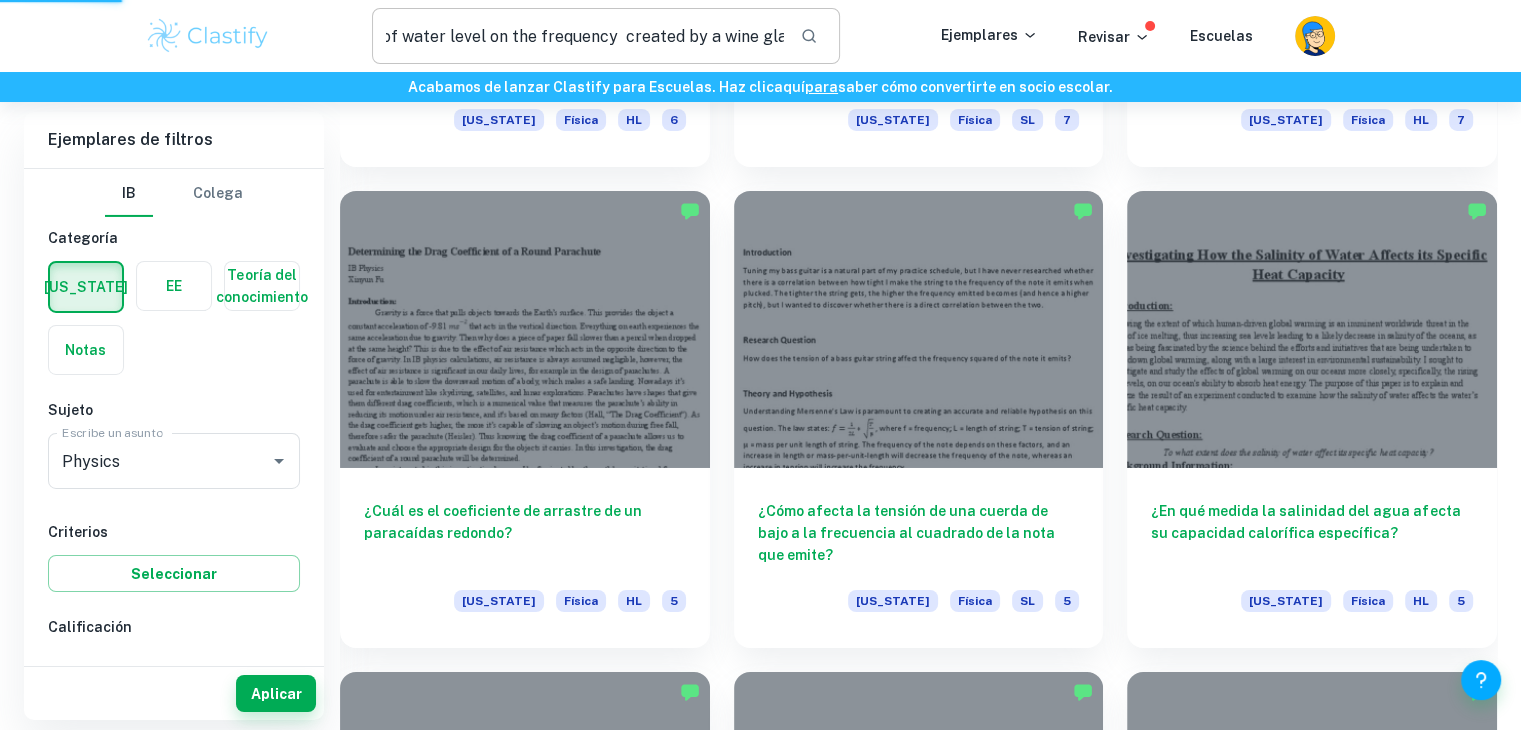 scroll, scrollTop: 0, scrollLeft: 0, axis: both 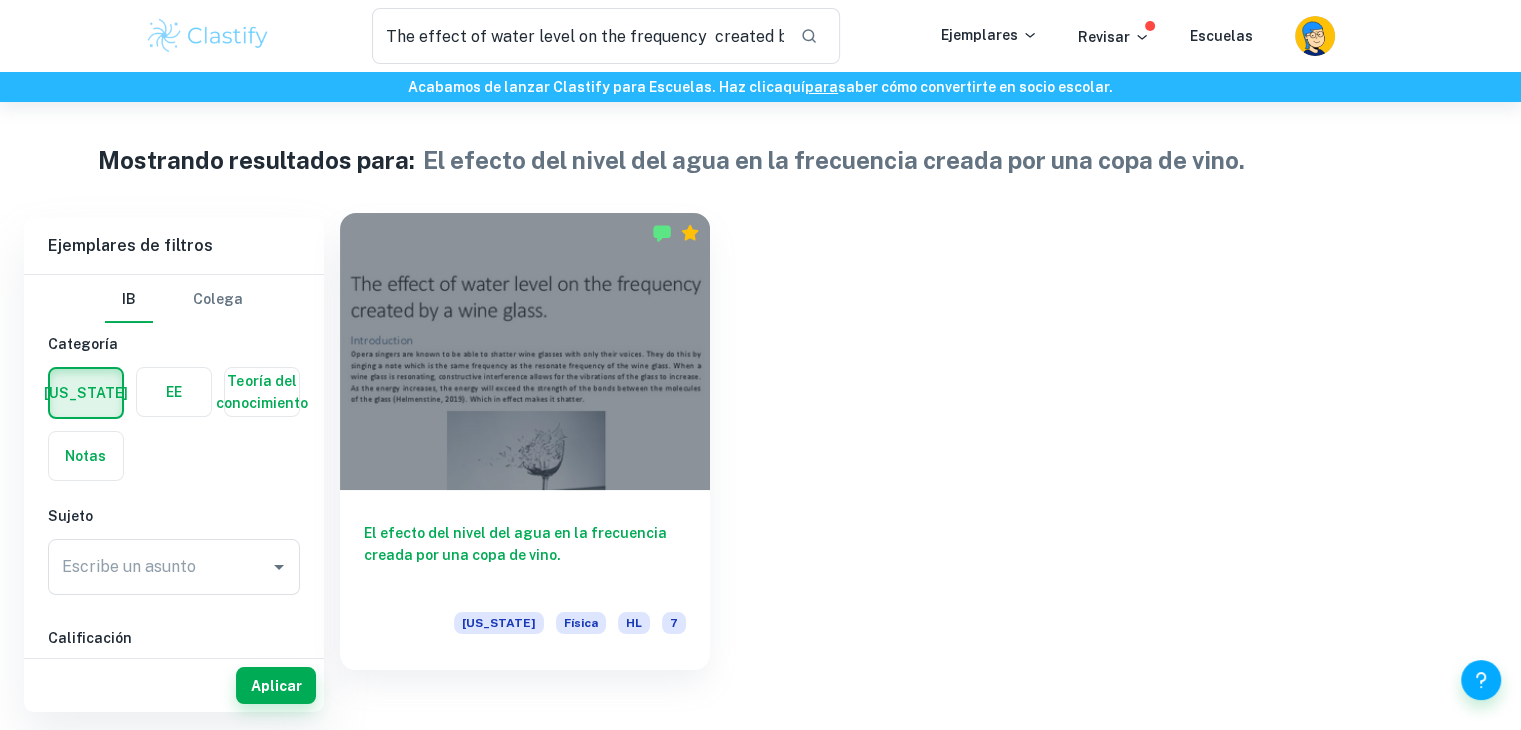 click on "El efecto del nivel del agua en la frecuencia creada por una copa de vino." at bounding box center [525, 555] 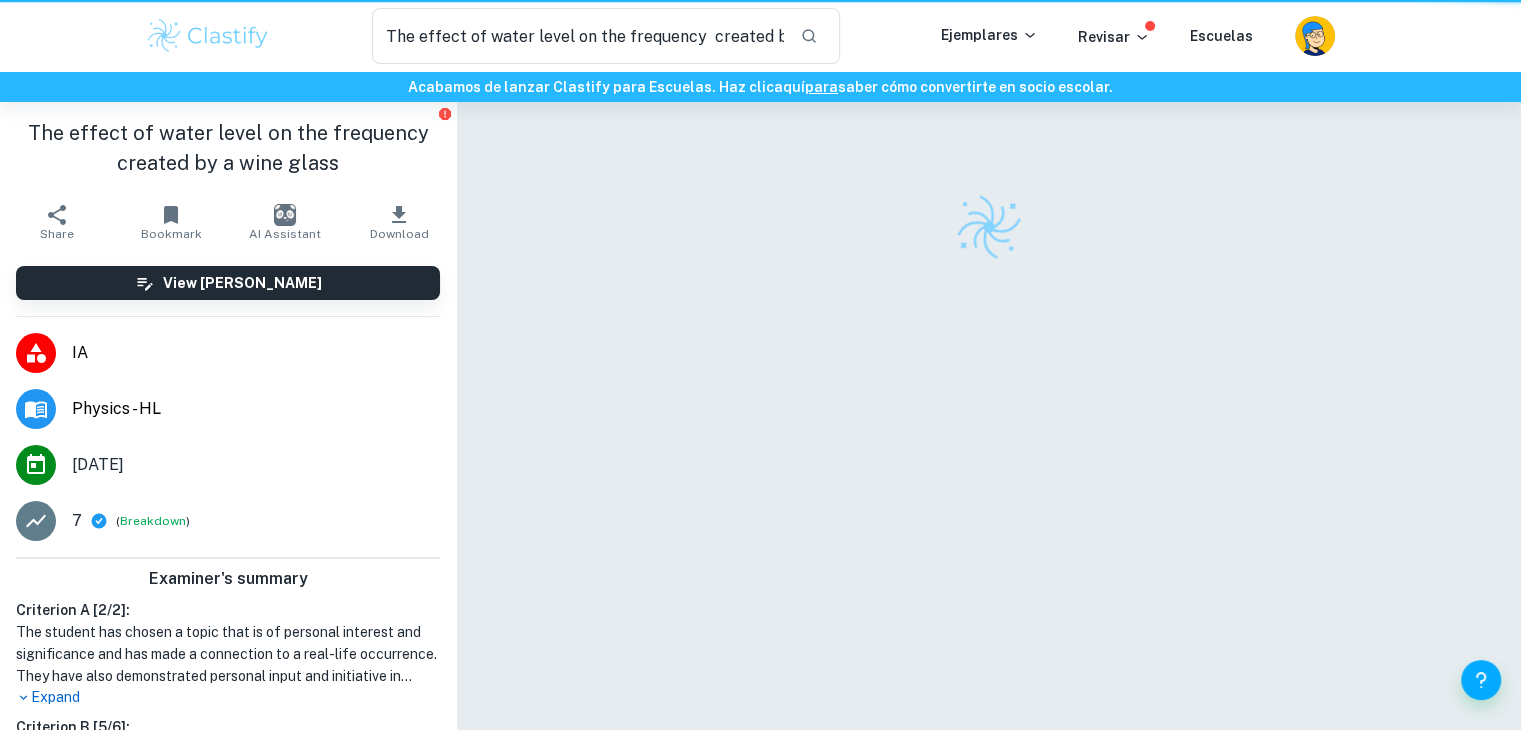 type 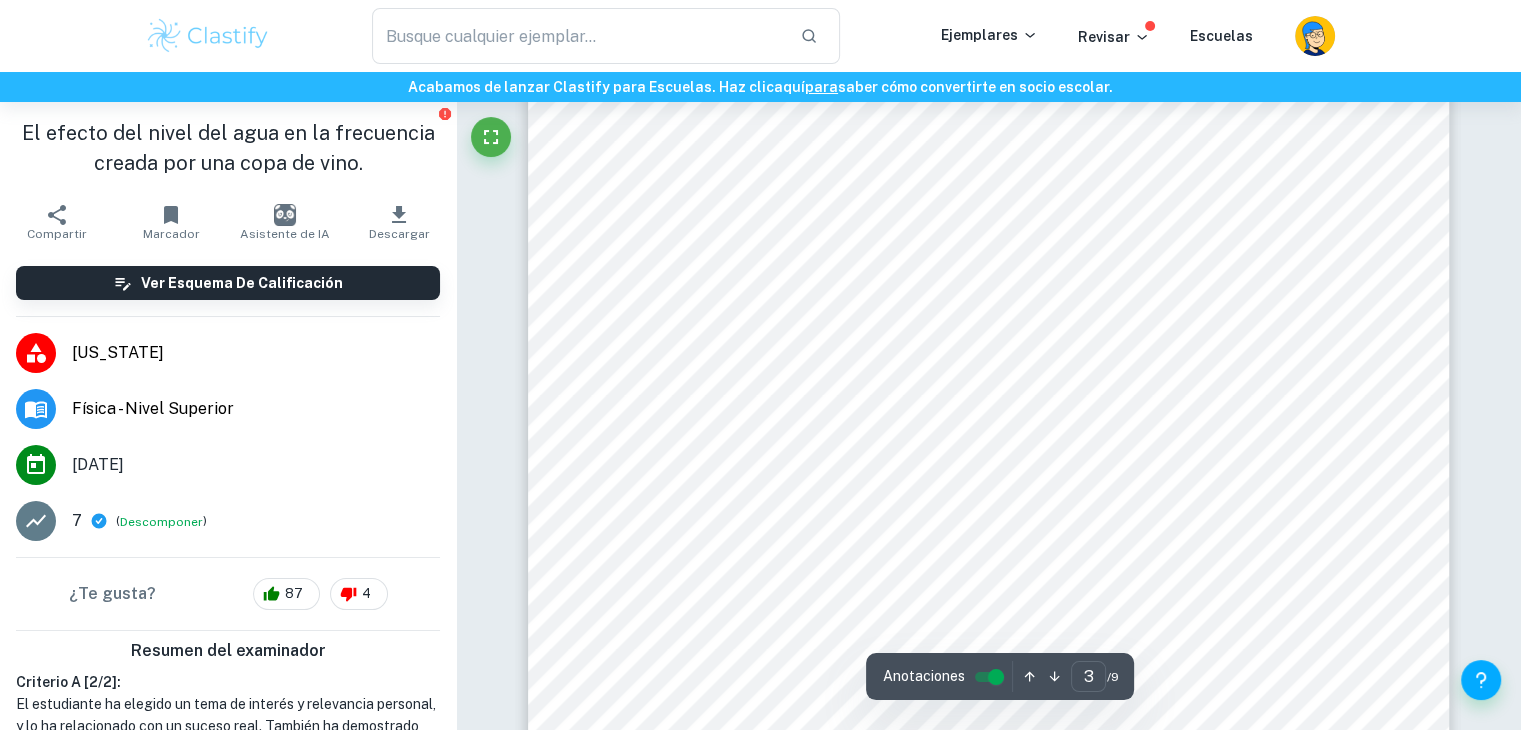 scroll, scrollTop: 3466, scrollLeft: 0, axis: vertical 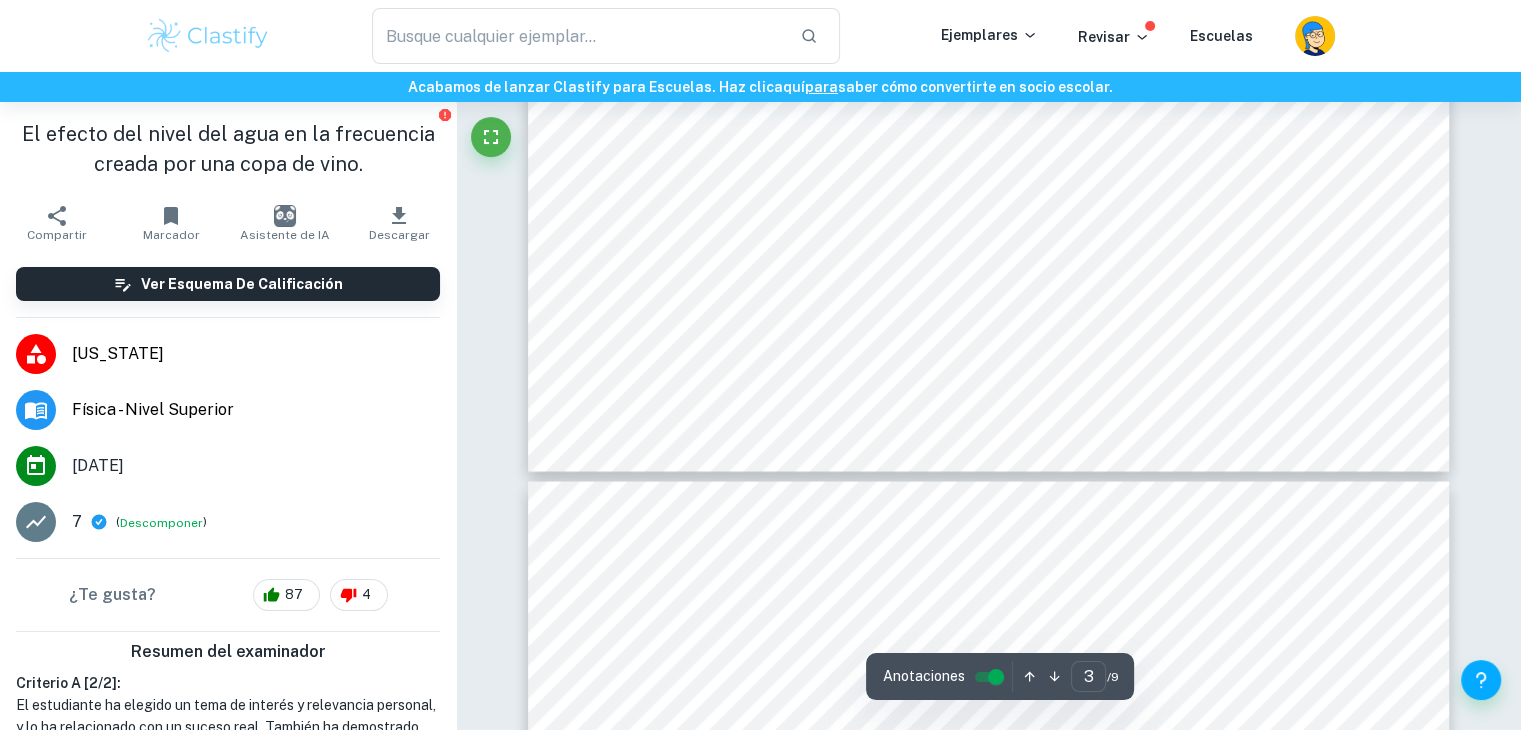 type on "4" 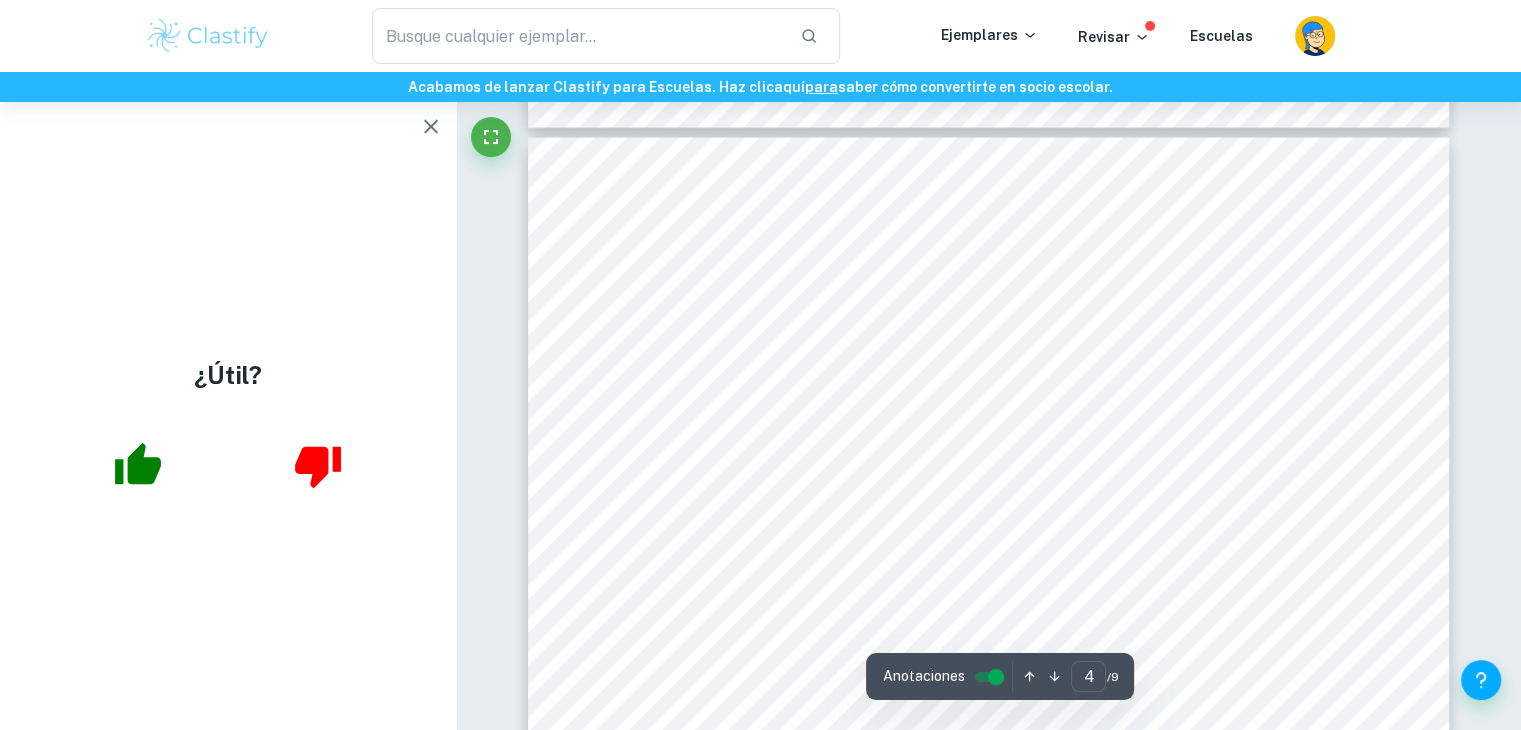 scroll, scrollTop: 4072, scrollLeft: 0, axis: vertical 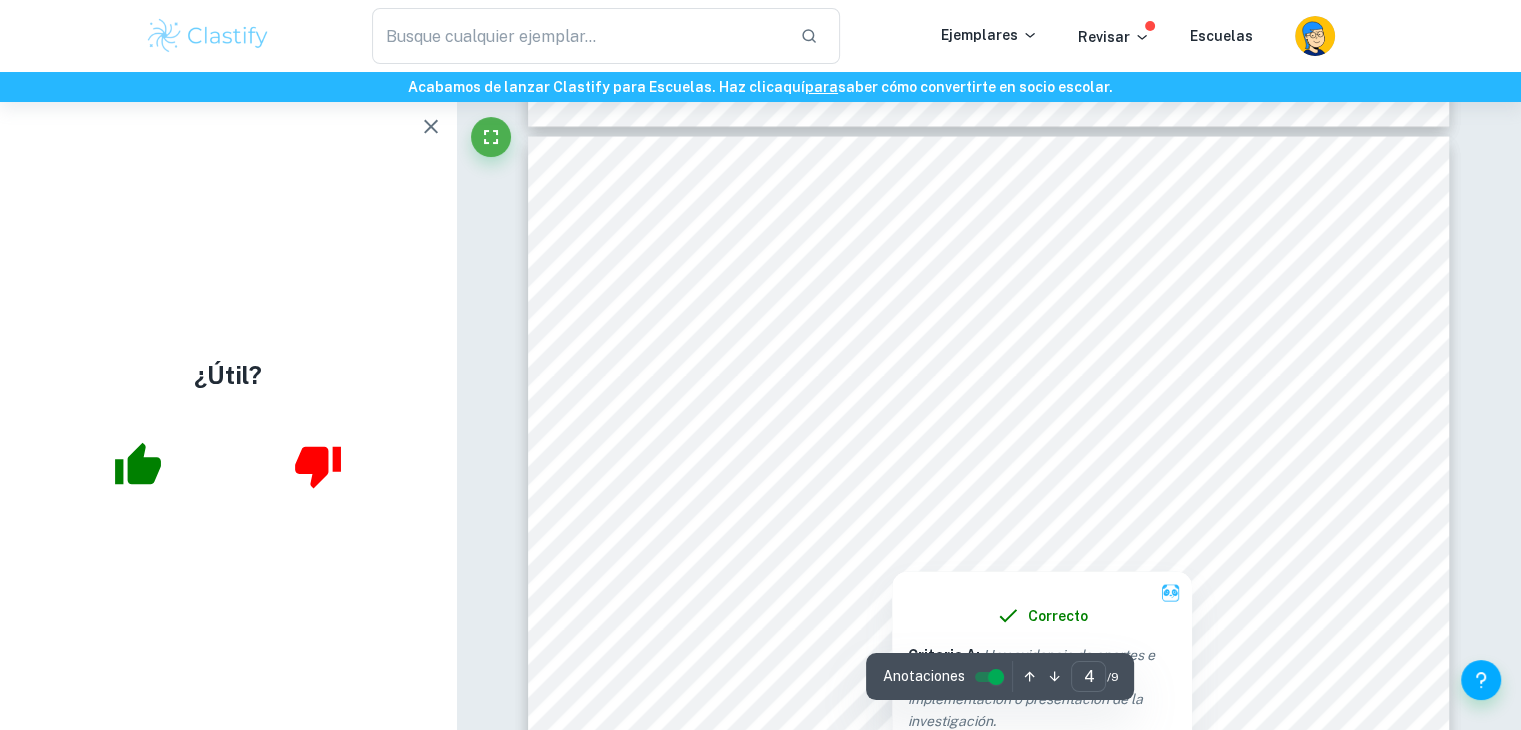 click at bounding box center [990, 515] 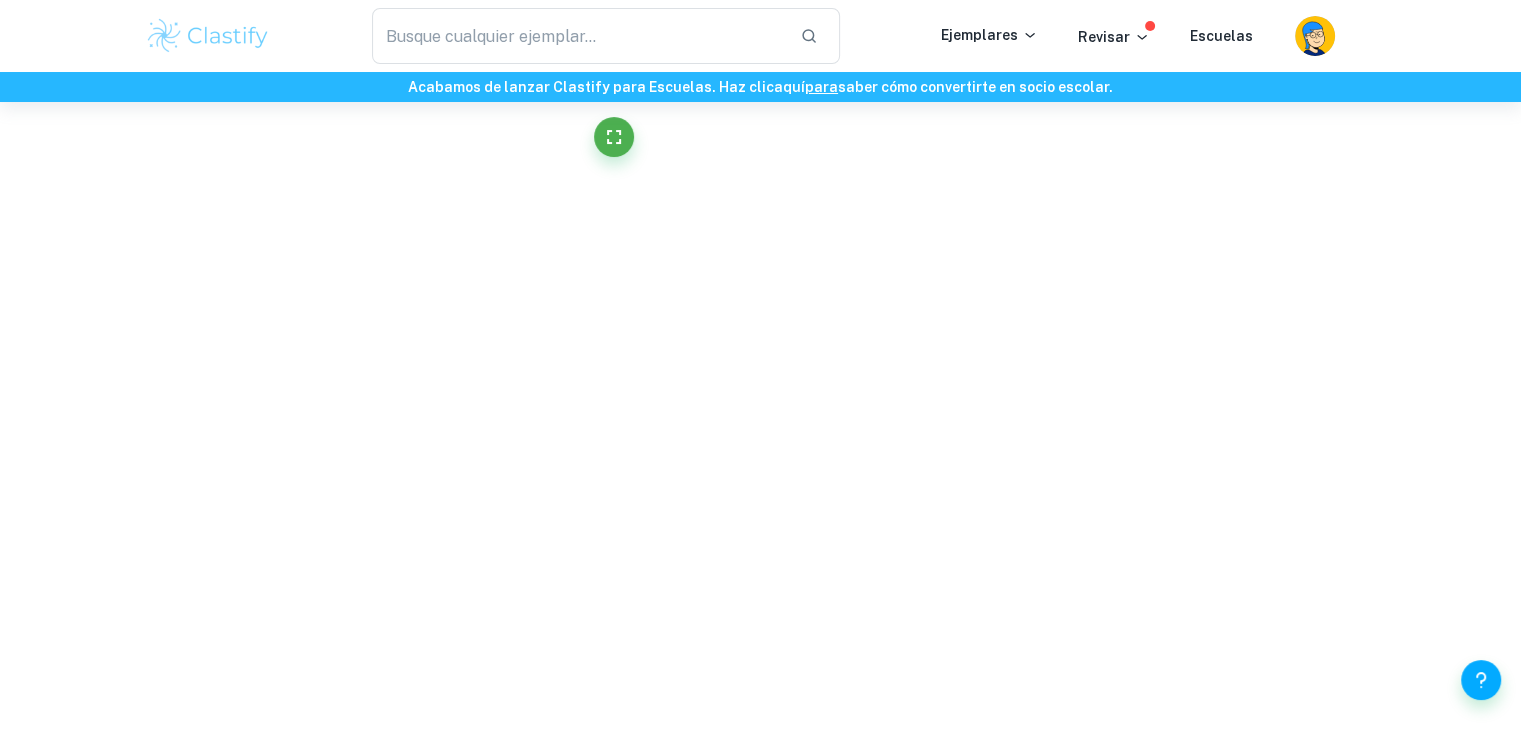 scroll, scrollTop: 224, scrollLeft: 0, axis: vertical 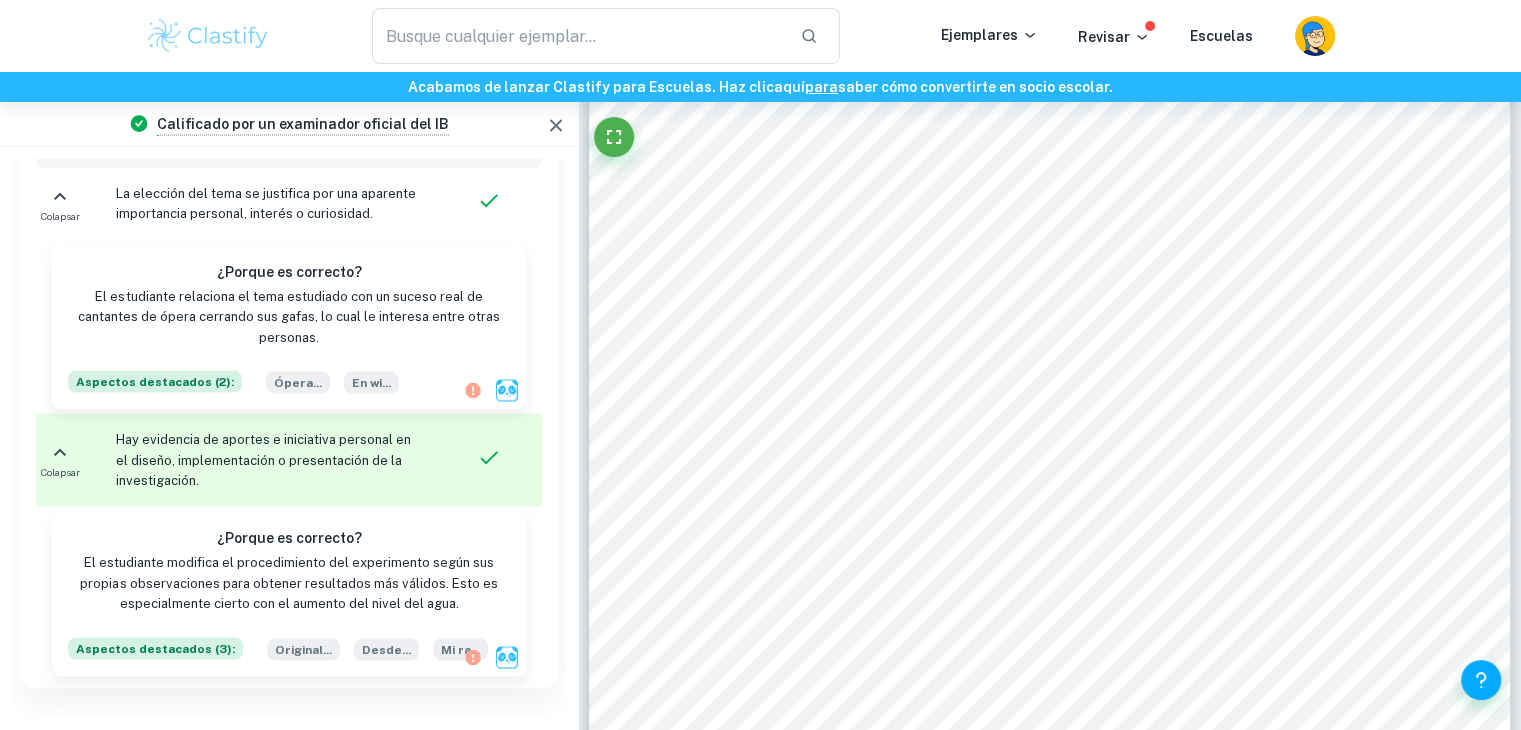 click on "4 6.   Repita los pasos 1 a 6 cinco veces para tener suficientes datos para el procesamiento. 7.   Utilizando los resultados guardados, ingrese los resultados en Excel para su procesamiento. Rango: 100 ml - 160 ml – nivel de agua Originalmente, iba a usar estos 6 niveles de agua: 10 ml, 20 ml, 30 ml, 40 ml, 50 ml y 60 ml. Sin embargo, Cuando intenté crear una frecuencia con un nivel de agua de 10 ml, no oí ningún sonido. Así que aumenté Los niveles de agua a: 100 ml, 110 ml, 120 ml, 130 ml, 140 ml, 150 ml y 160 ml. Esto fue mucho mejor ya que... Podría crear fácilmente una frecuencia. De lo contrario, no podría escuchar un sonido adecuado. Por eso también no pude hacer... 0 ml. Número: incrementos de 10 ml – nivel de agua Como no sabía cuánto iba a cambiar la frecuencia, basé mi número en mi rango. No estaba seguro de si habría mucha diferencia si mi número era de 5 ml, así que lo puse en 10 ml. No hice Son [DEMOGRAPHIC_DATA] ml porque no quería correr el riesgo de no recopilar suficientes datos." at bounding box center (1050, 717) 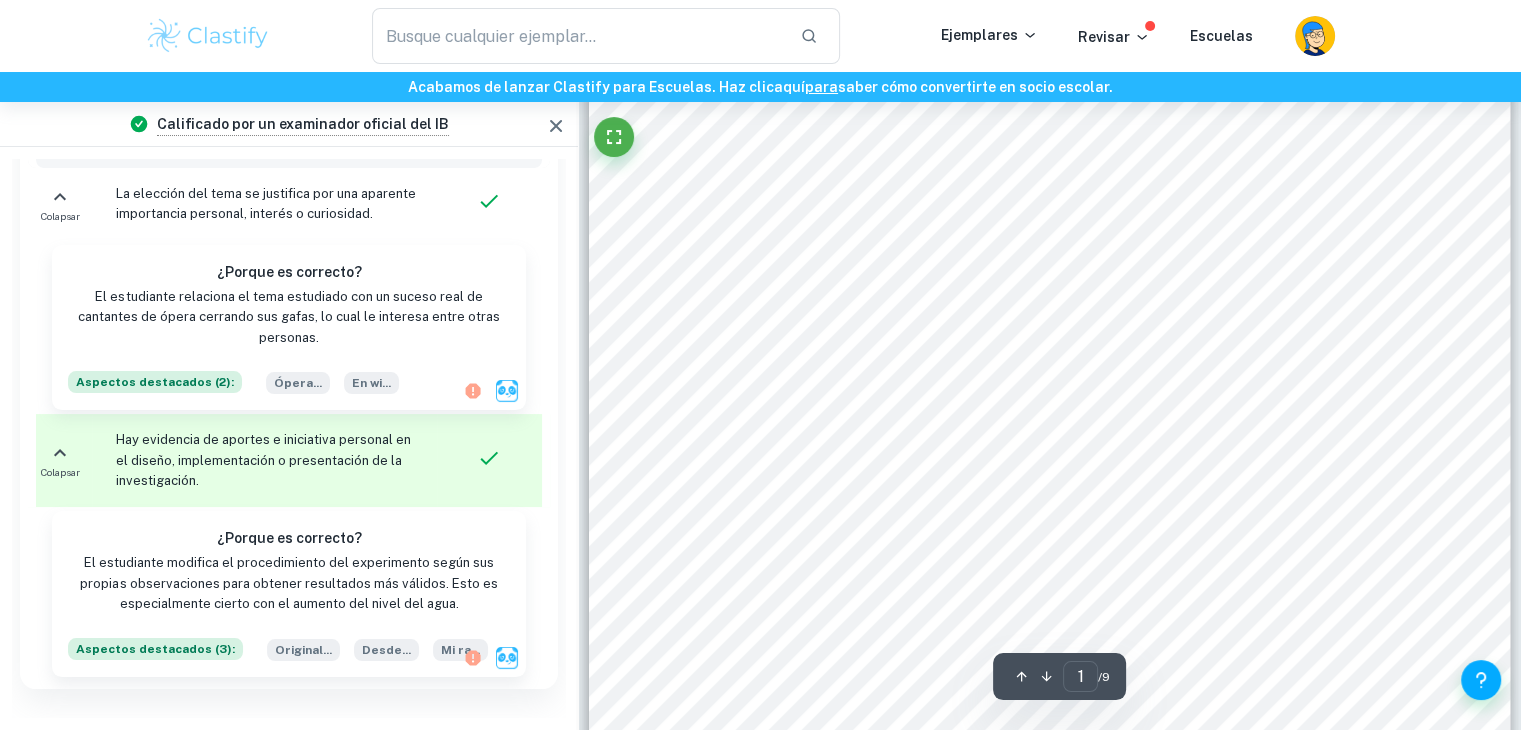 scroll, scrollTop: 0, scrollLeft: 0, axis: both 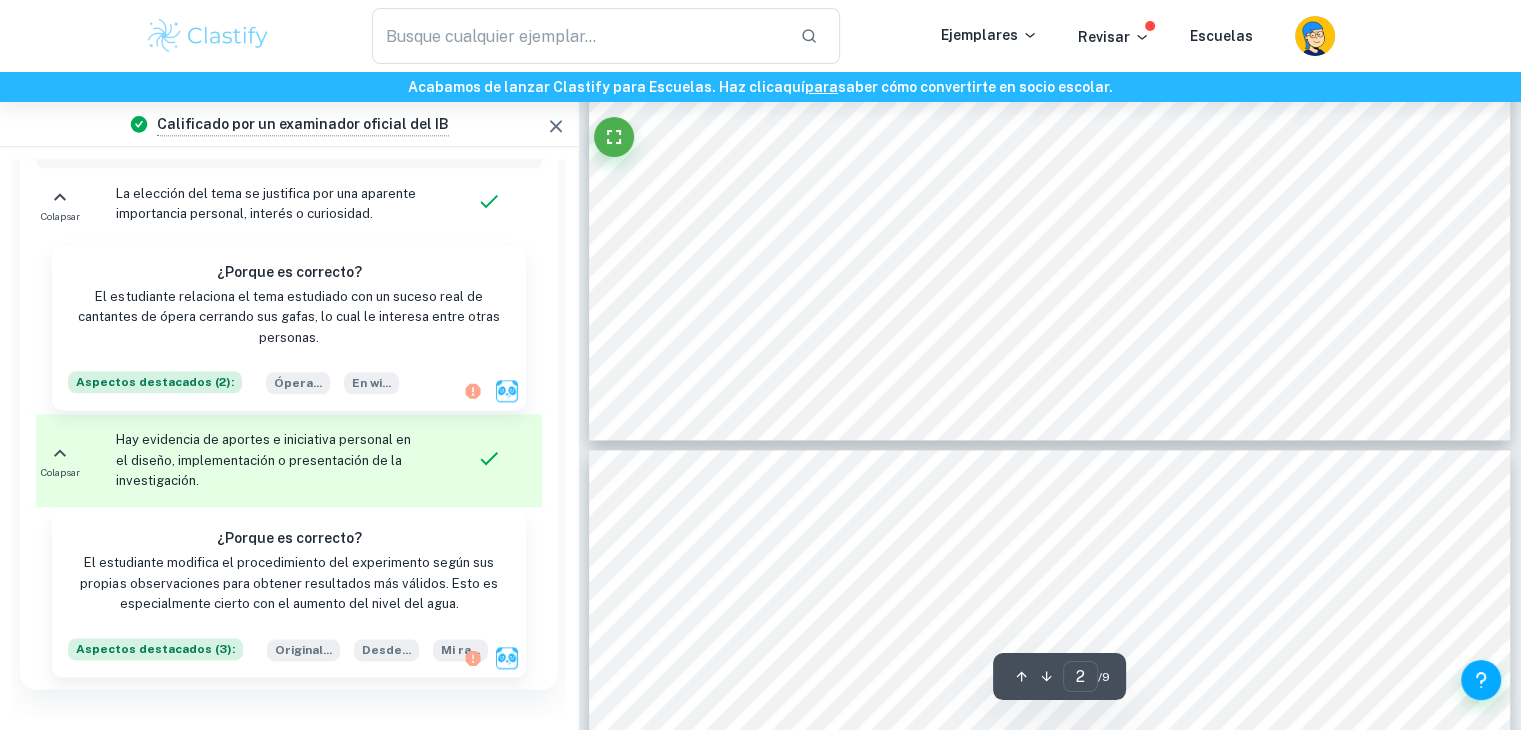 type on "3" 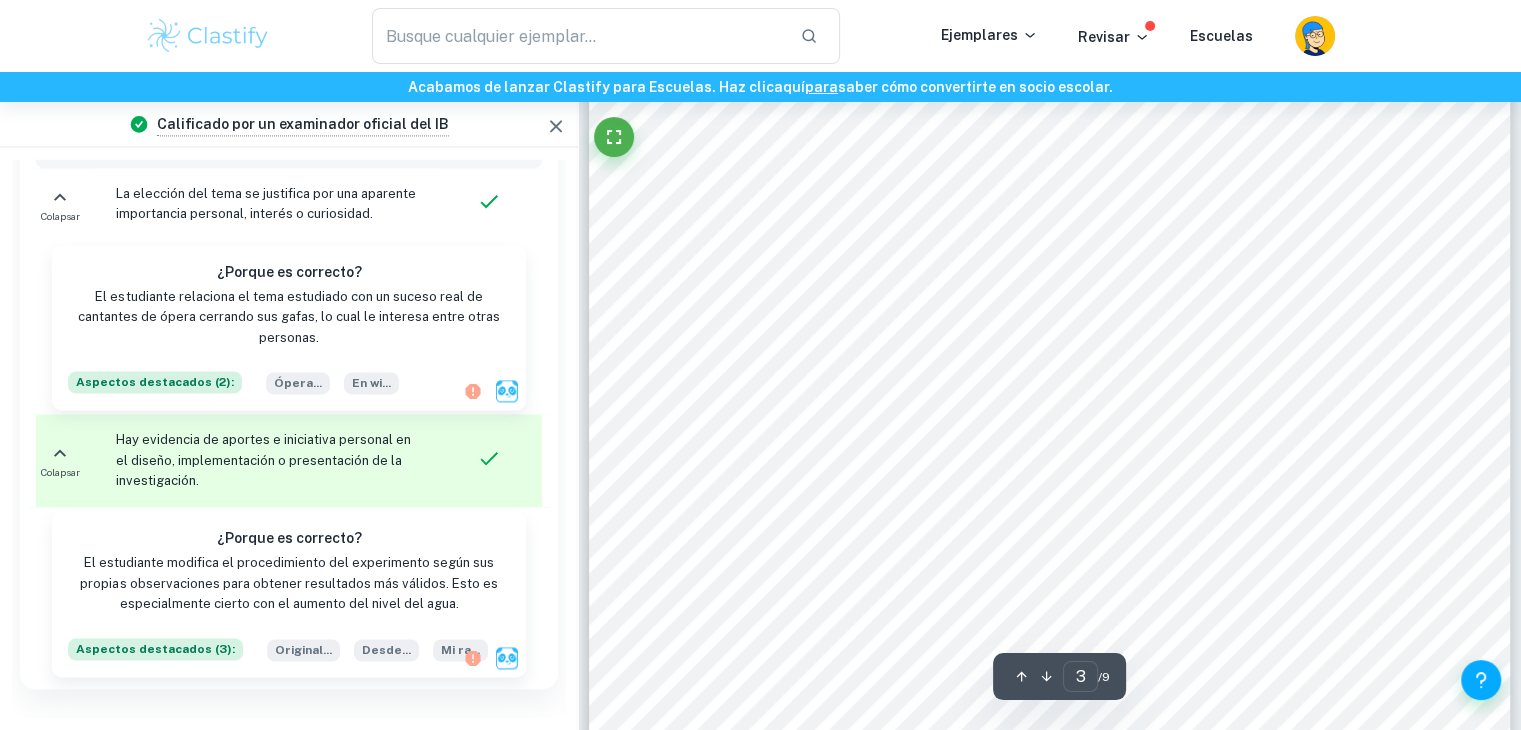 scroll, scrollTop: 3019, scrollLeft: 0, axis: vertical 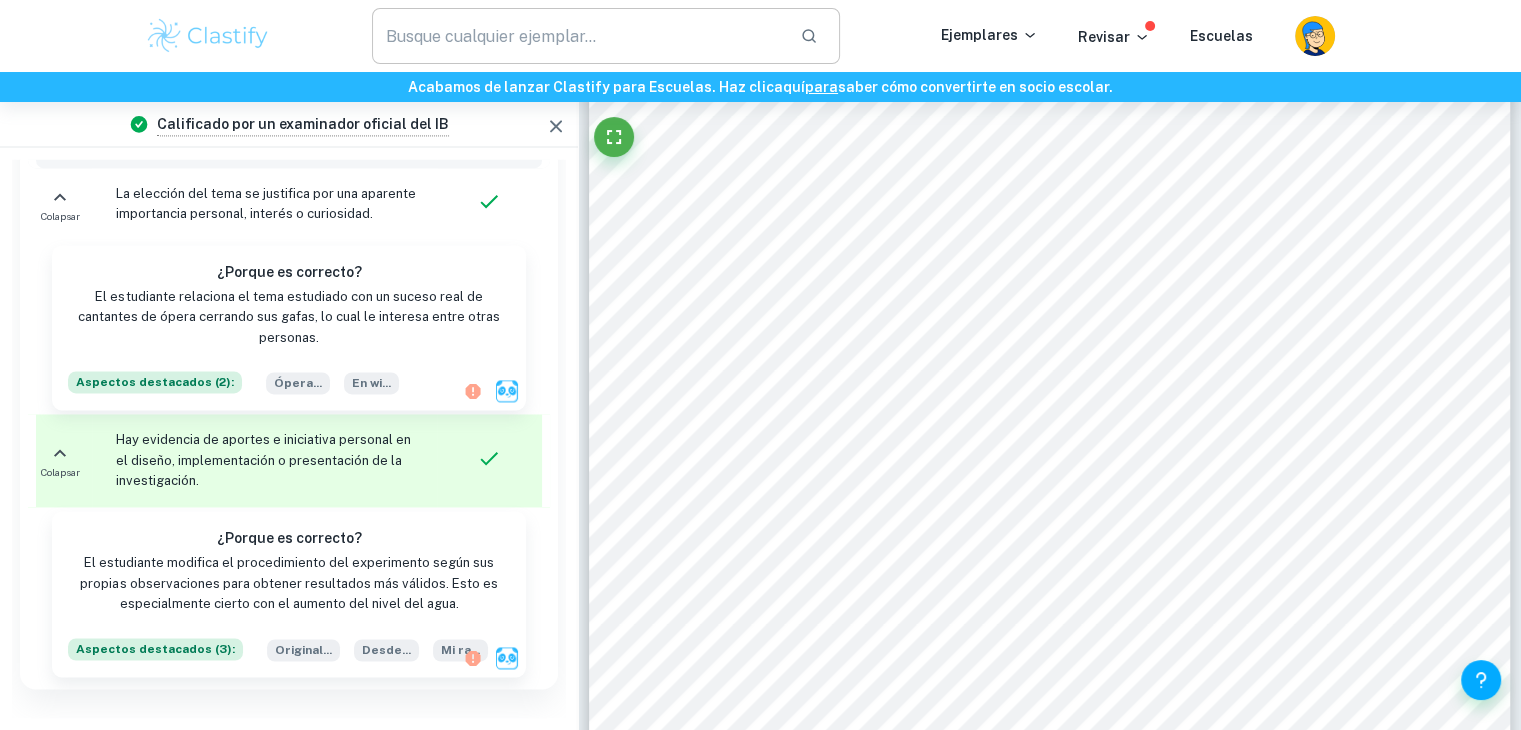 click at bounding box center [578, 36] 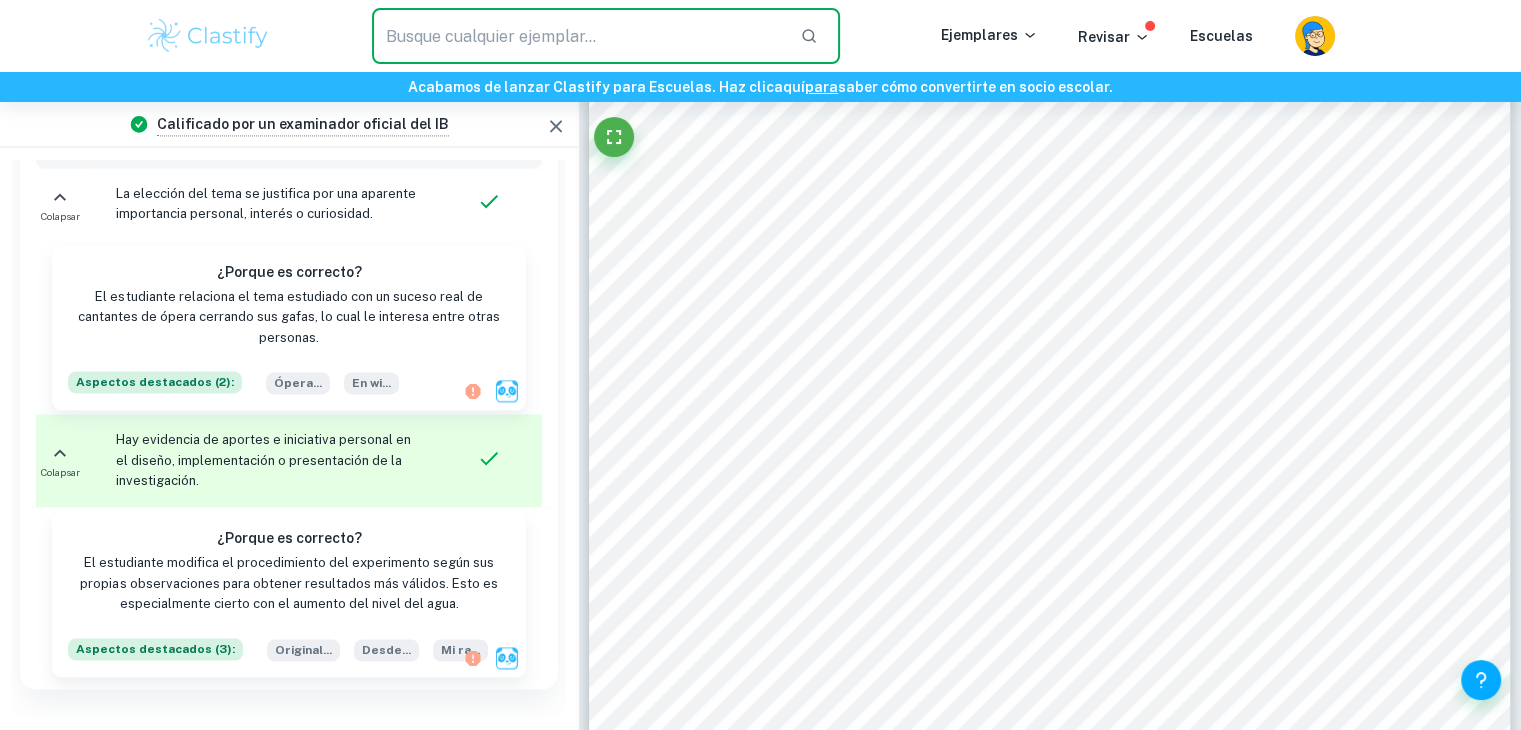 paste on "How is the resonate frequency of a wine glass affected by the volume of water contained in the wineglass at room temperature?" 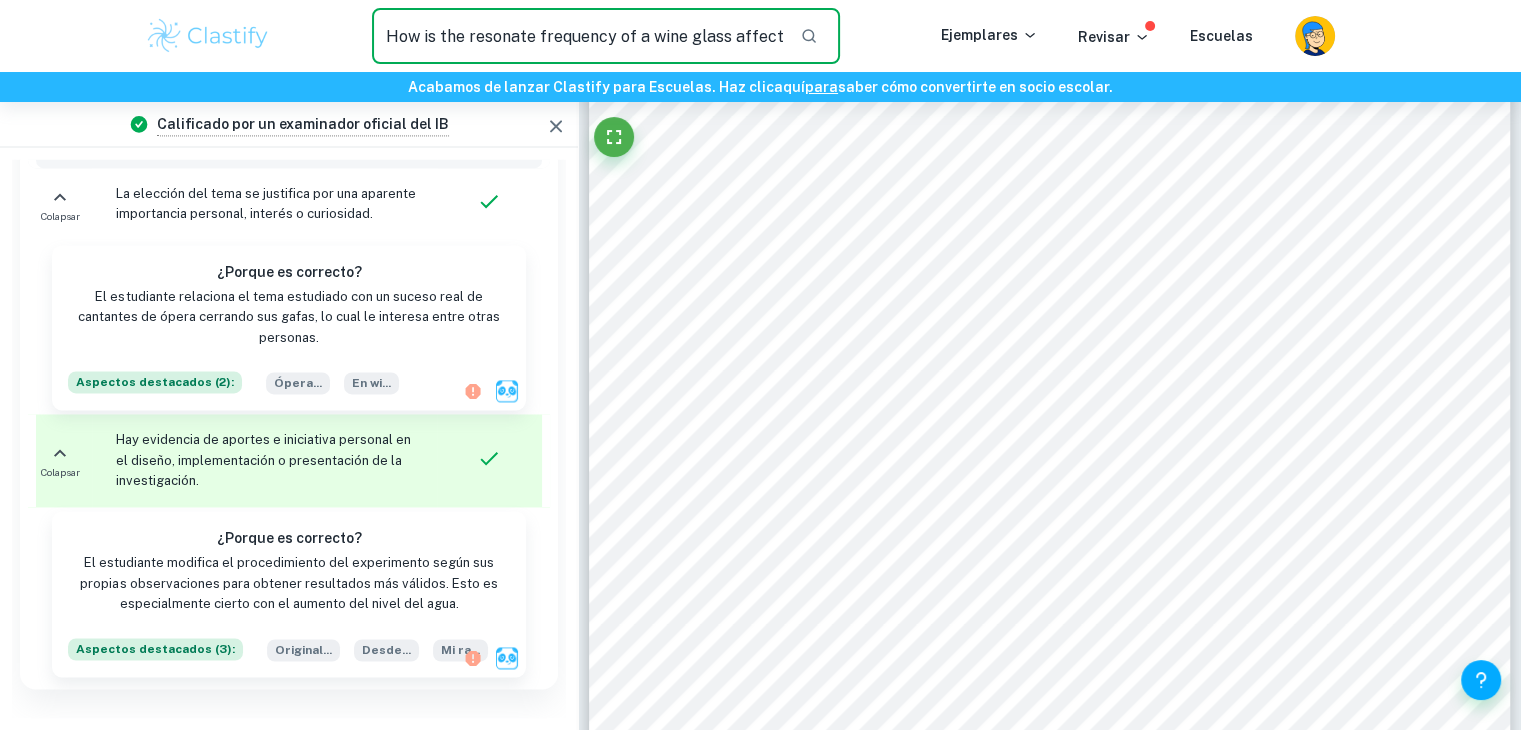 scroll, scrollTop: 0, scrollLeft: 540, axis: horizontal 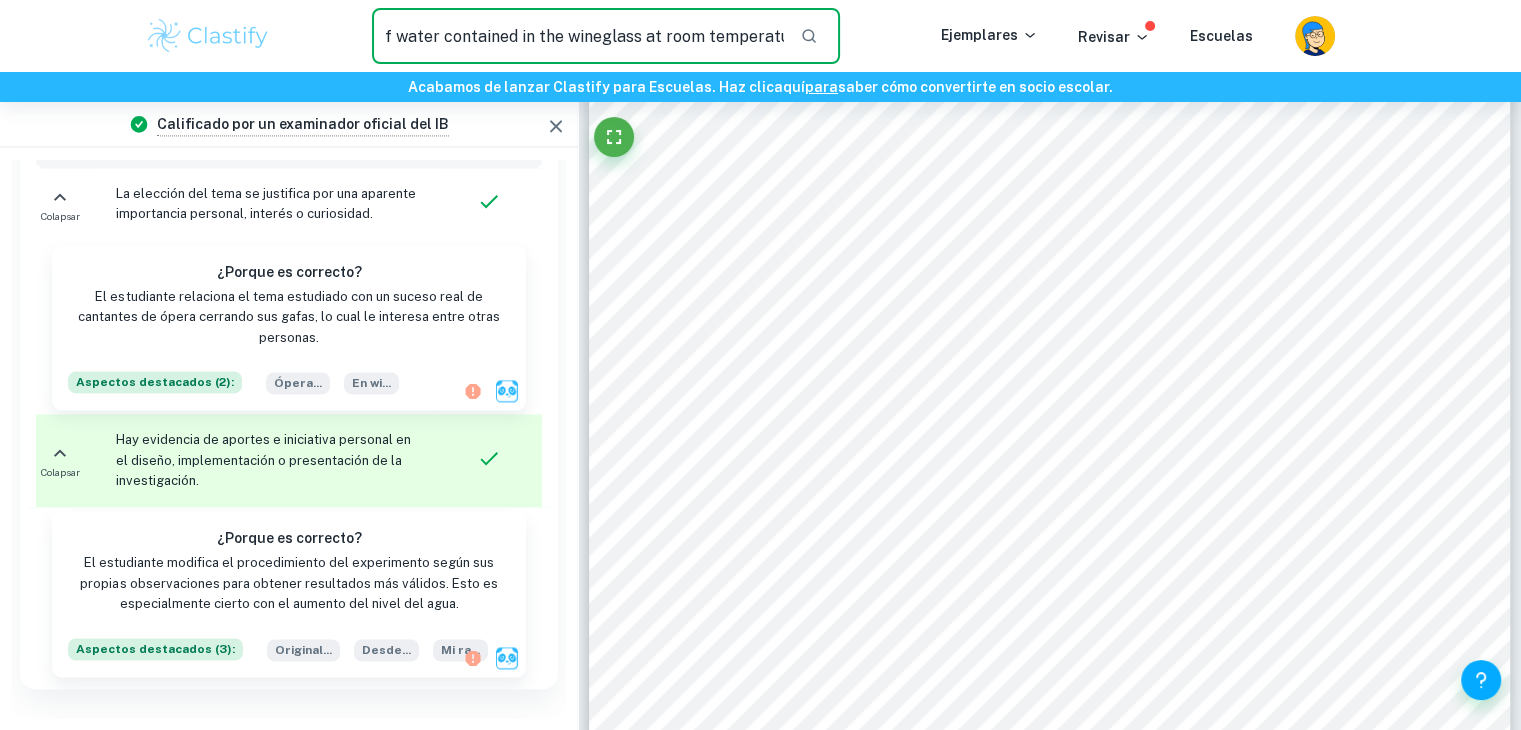type on "How is the resonate frequency of a wine glass affected by the volume of water contained in the wineglass at room temperature?" 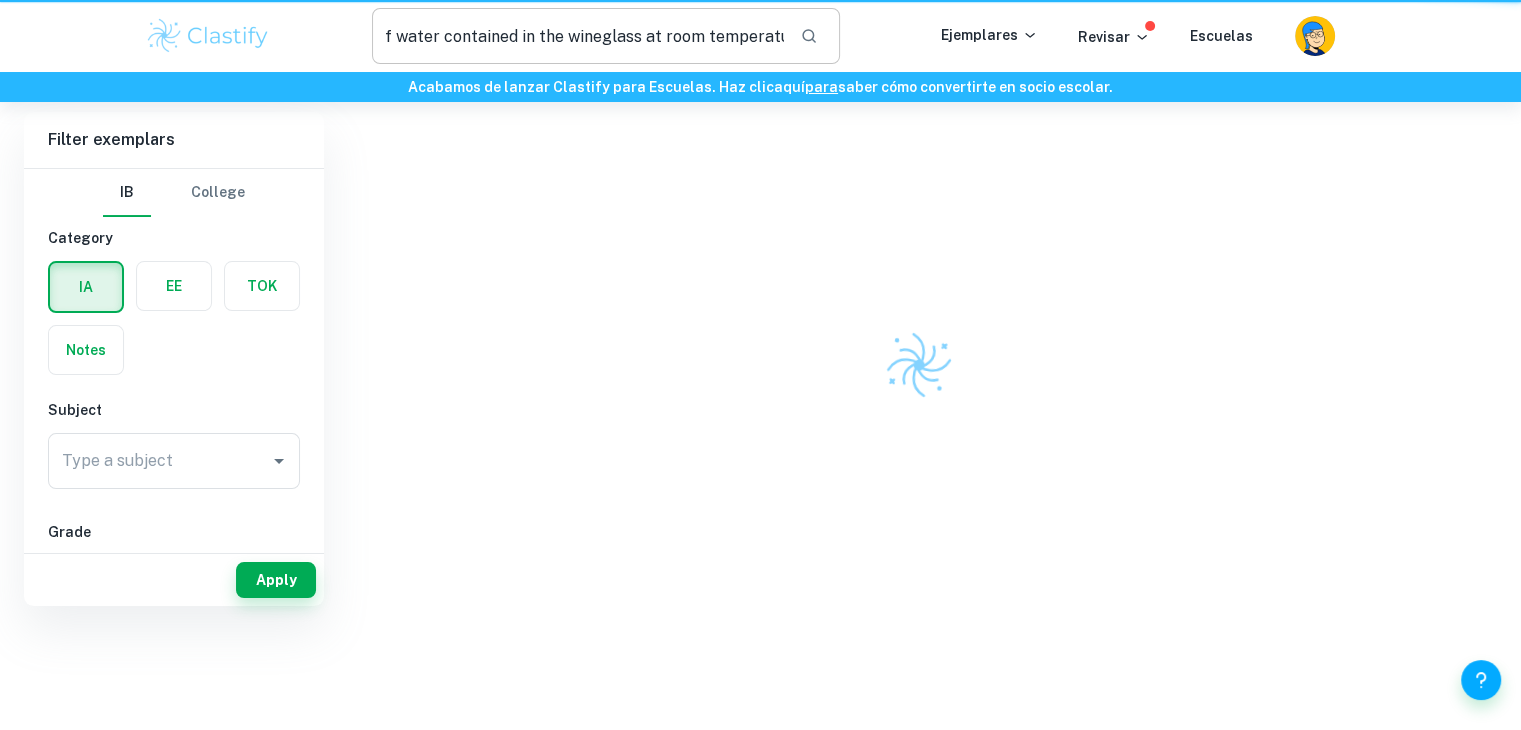 scroll, scrollTop: 0, scrollLeft: 0, axis: both 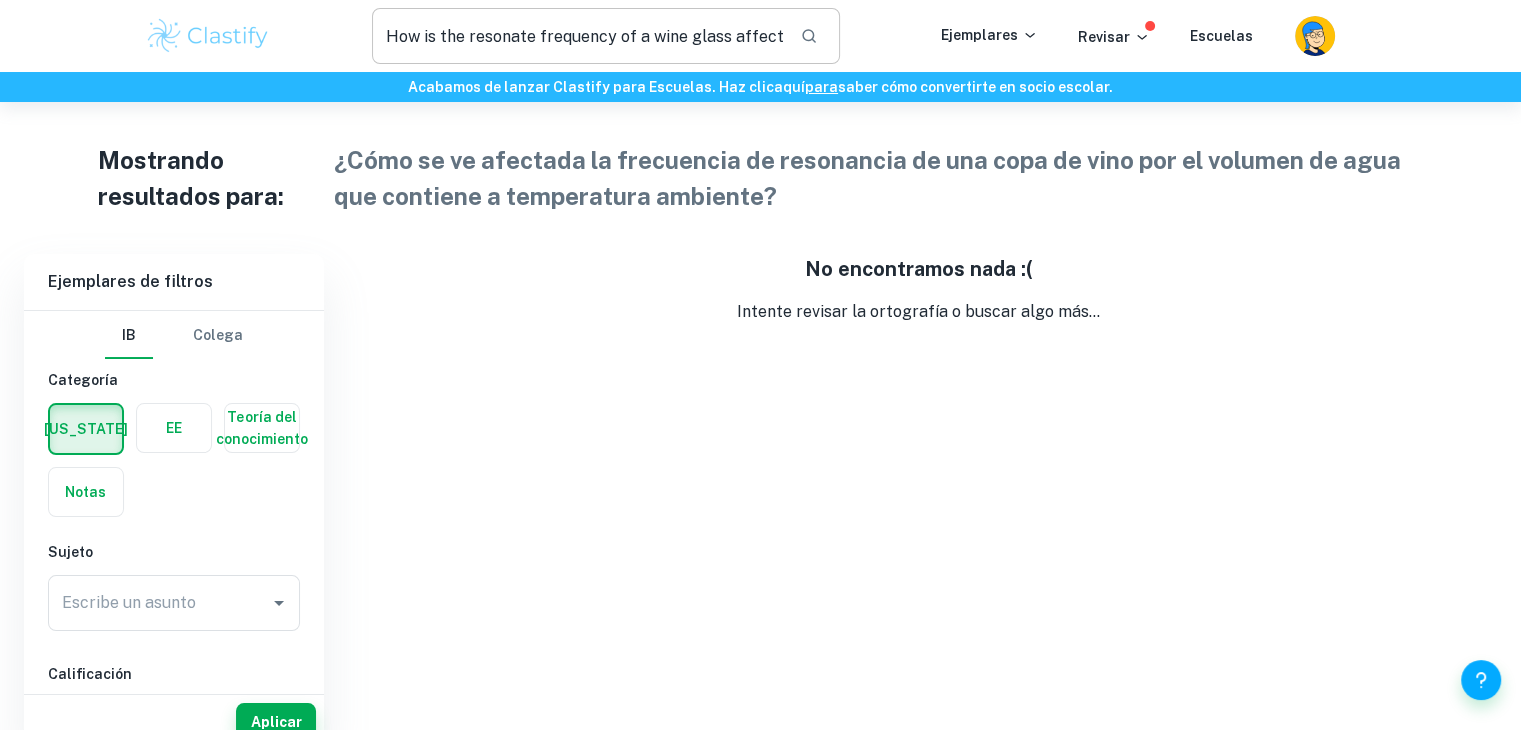 type 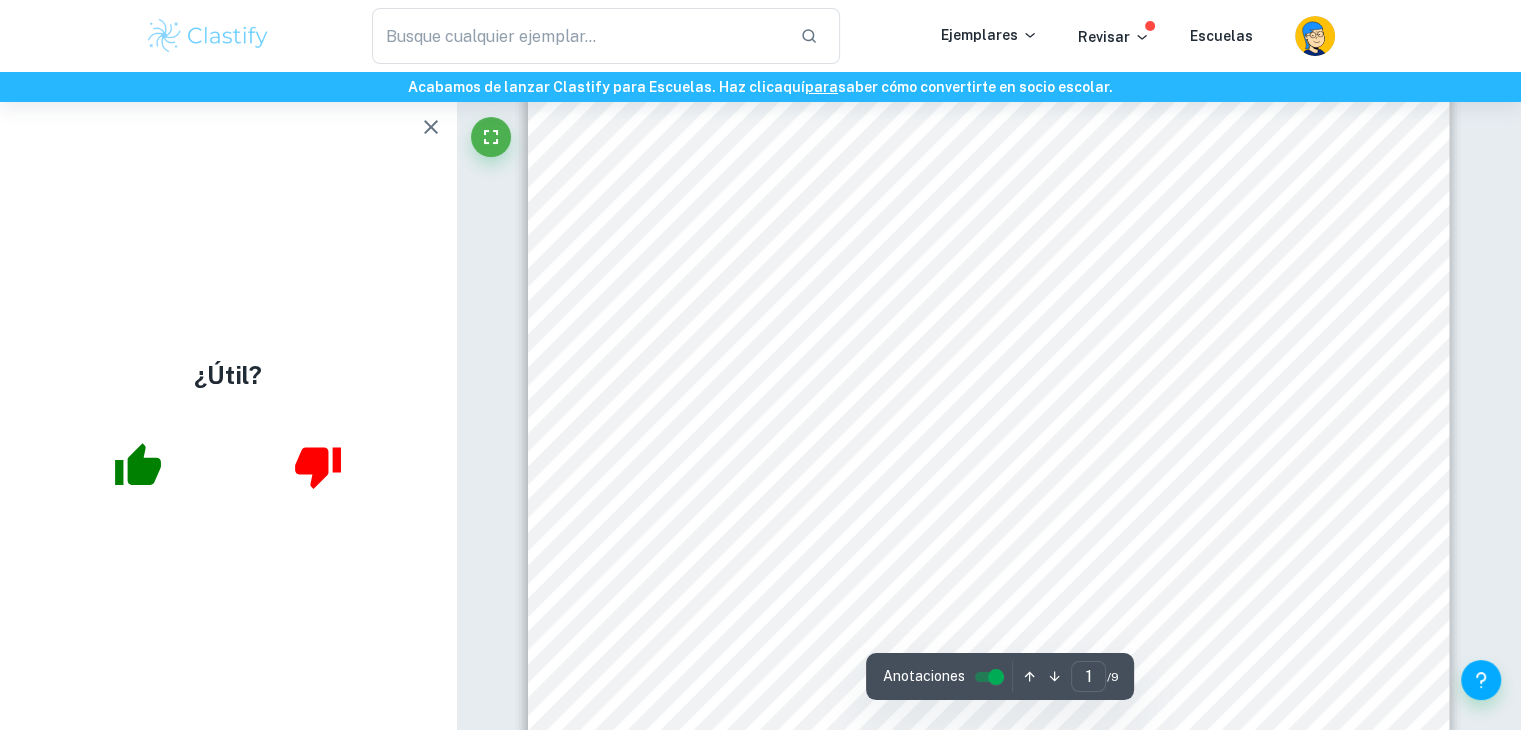 scroll, scrollTop: 516, scrollLeft: 0, axis: vertical 